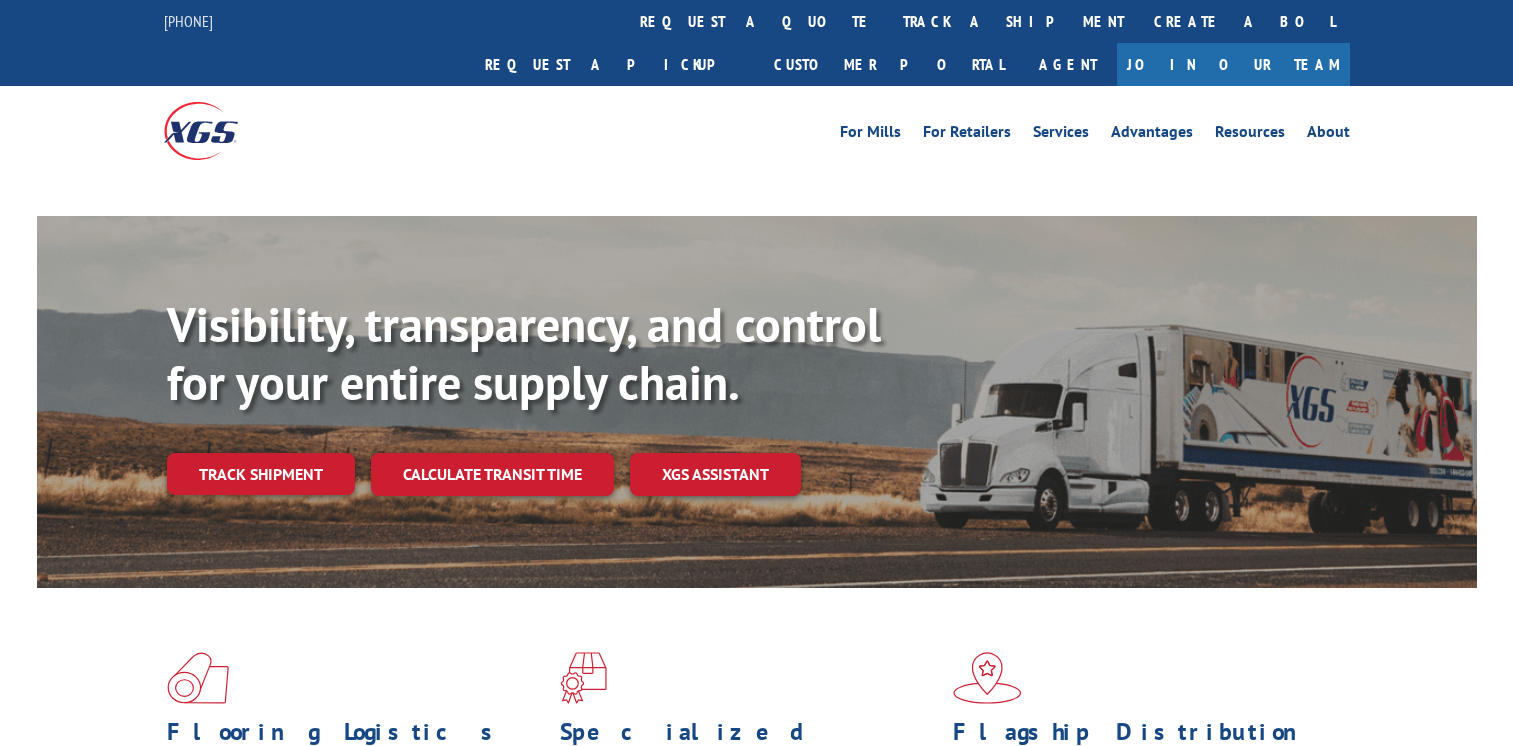 scroll, scrollTop: 0, scrollLeft: 0, axis: both 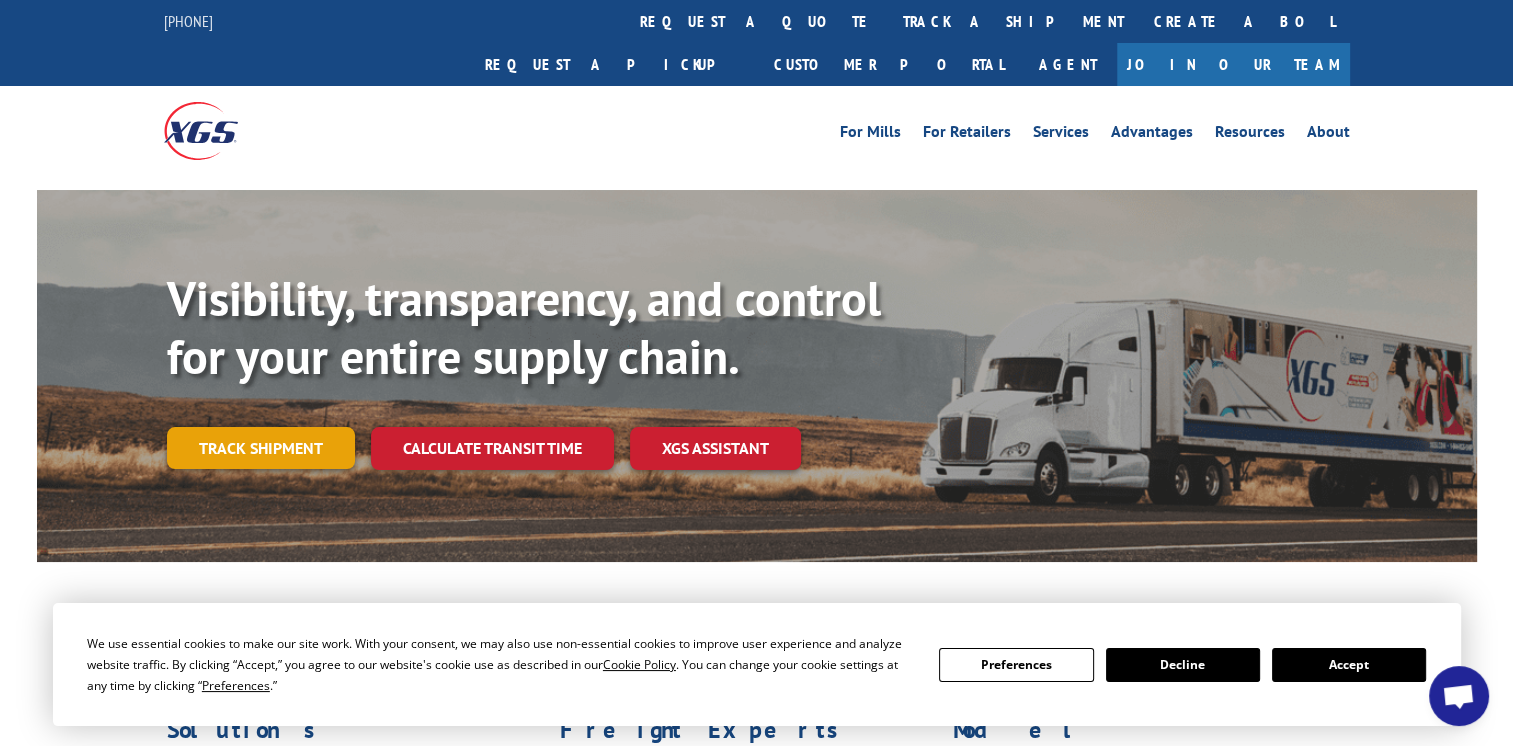 click on "Track shipment" at bounding box center (261, 448) 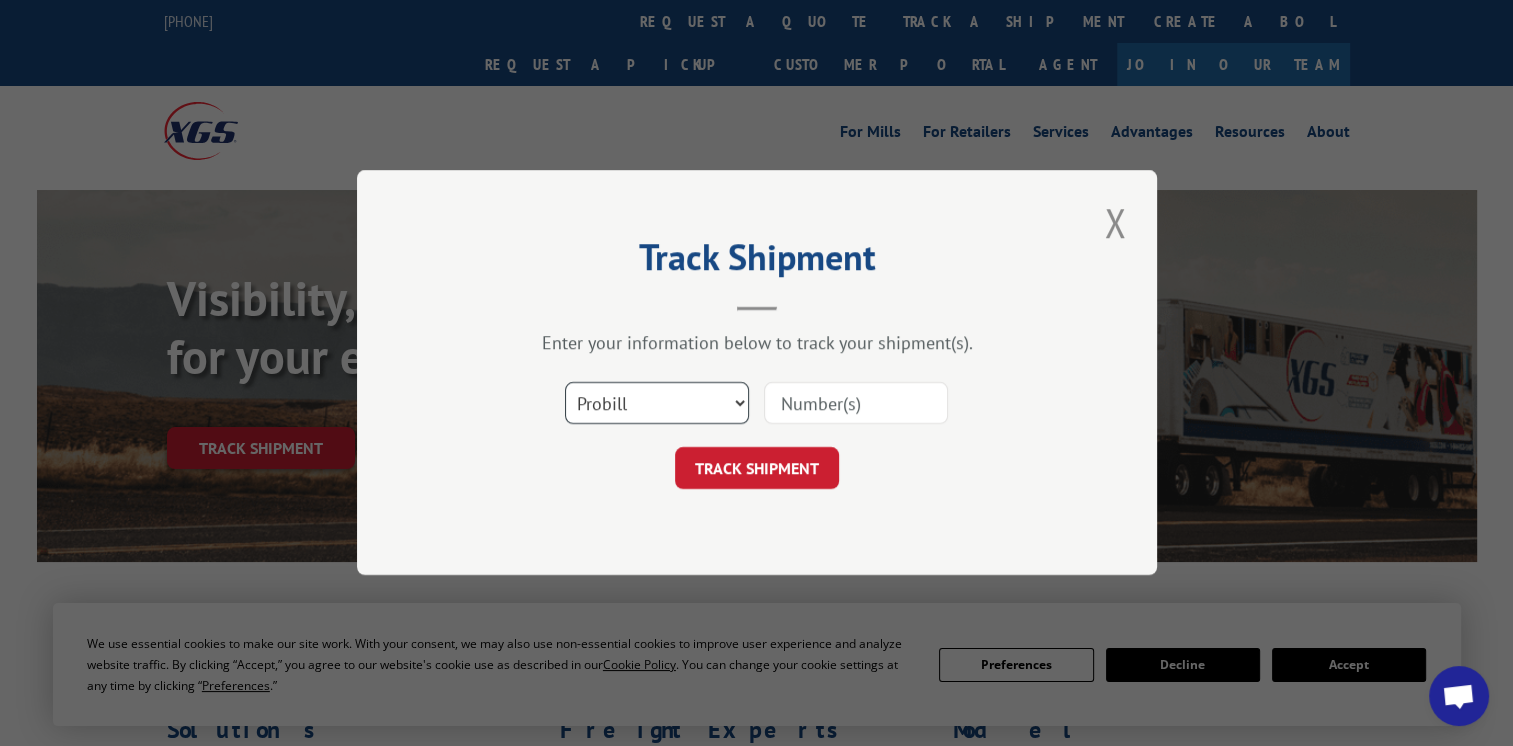 click on "Select category... Probill BOL PO" at bounding box center [657, 404] 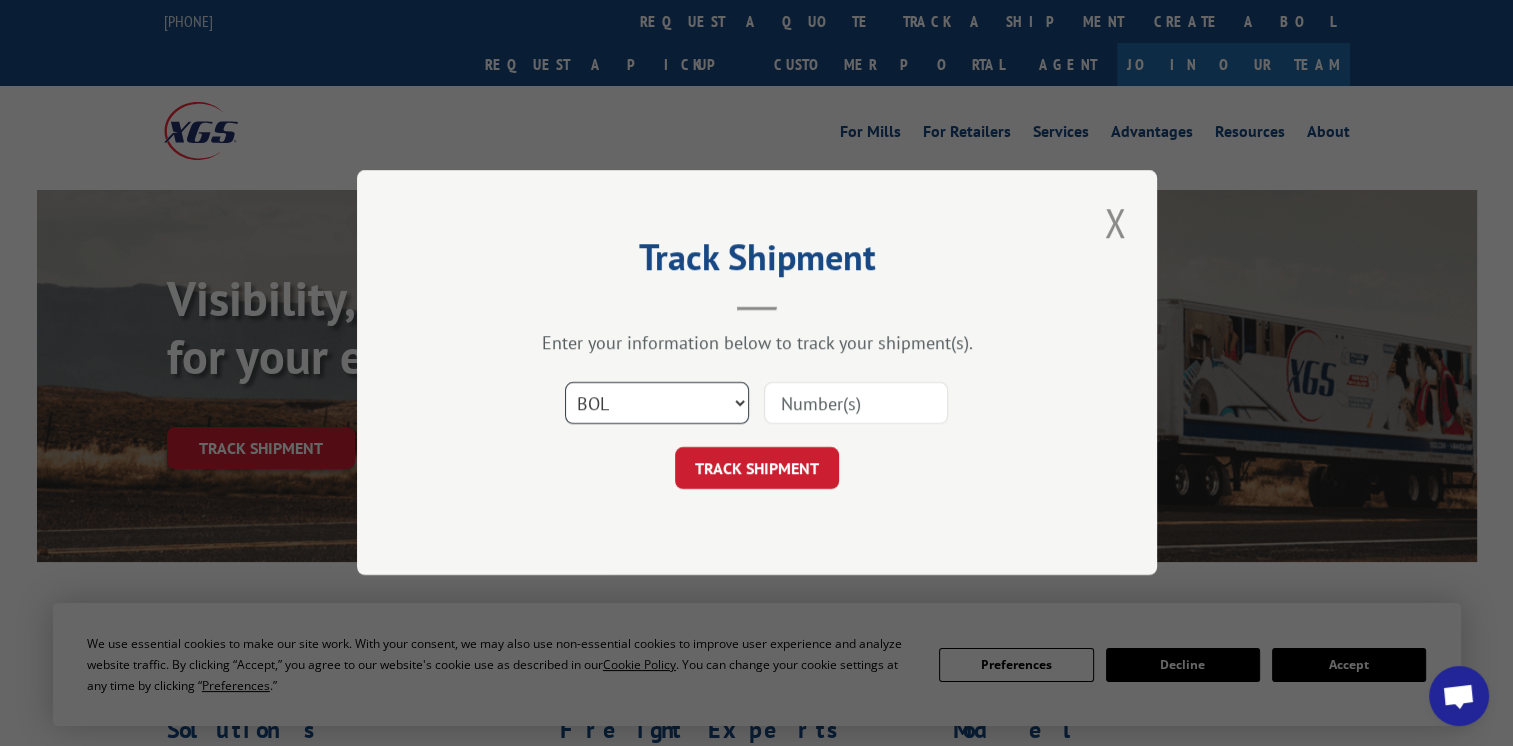click on "Select category... Probill BOL PO" at bounding box center (657, 404) 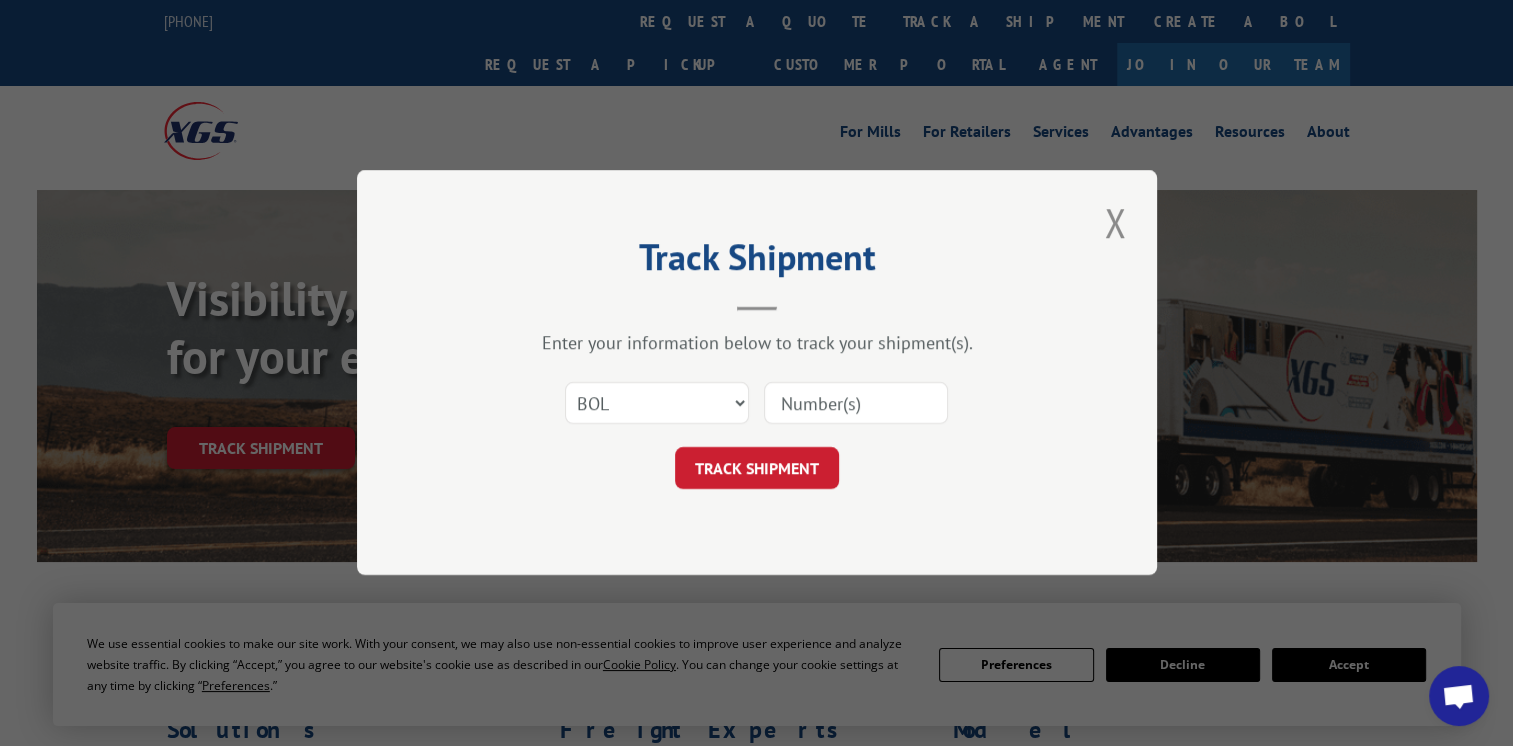 paste on "CP-027306.A" 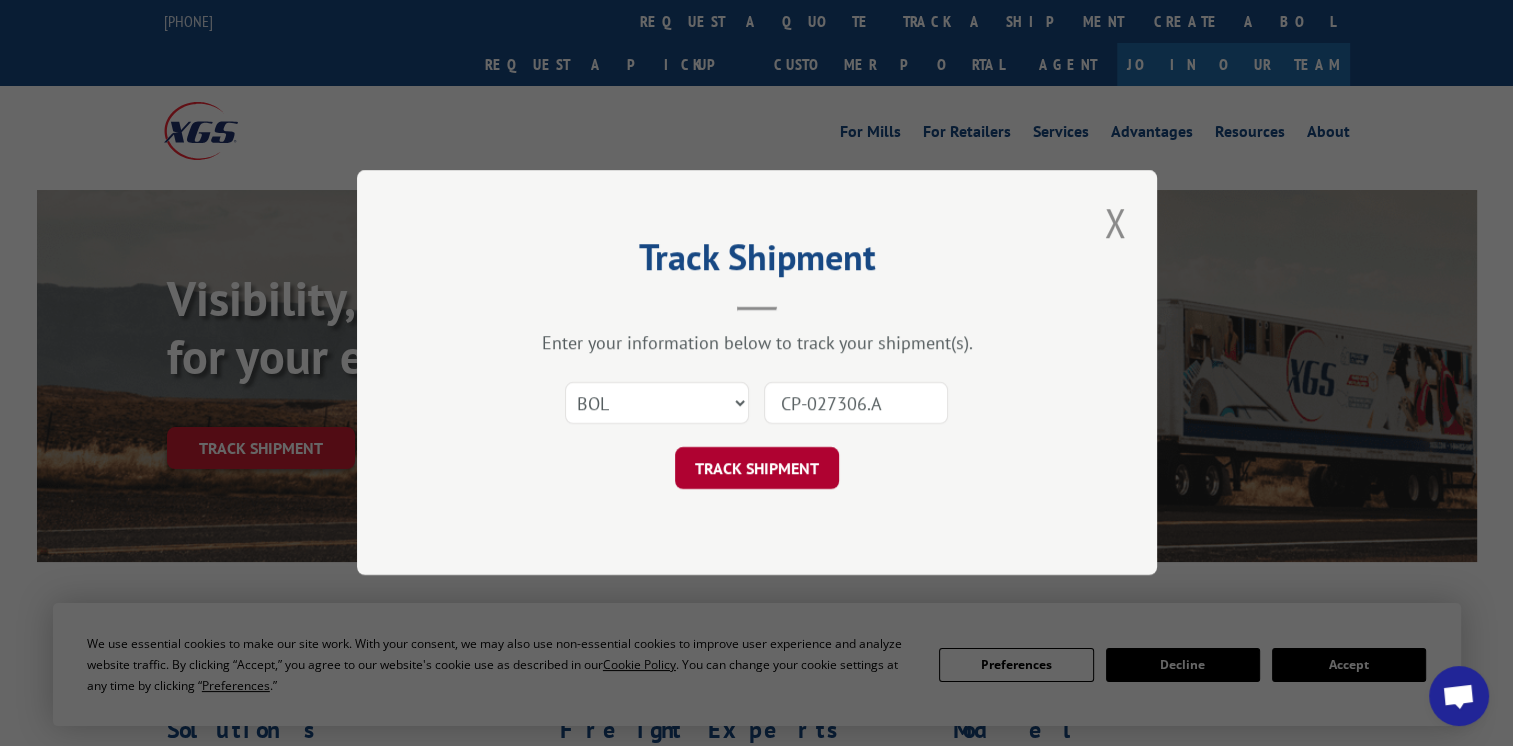 type on "CP-027306.A" 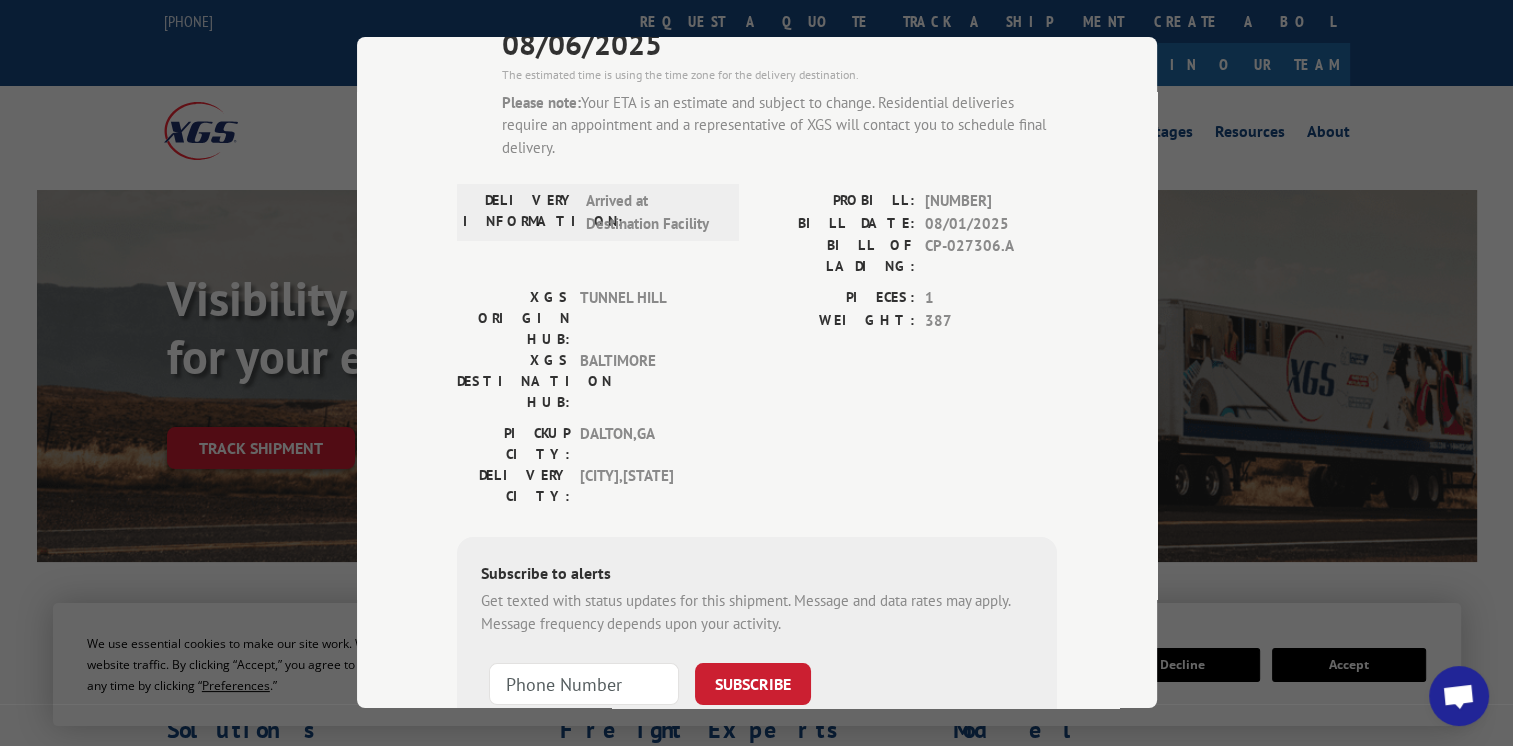 scroll, scrollTop: 0, scrollLeft: 0, axis: both 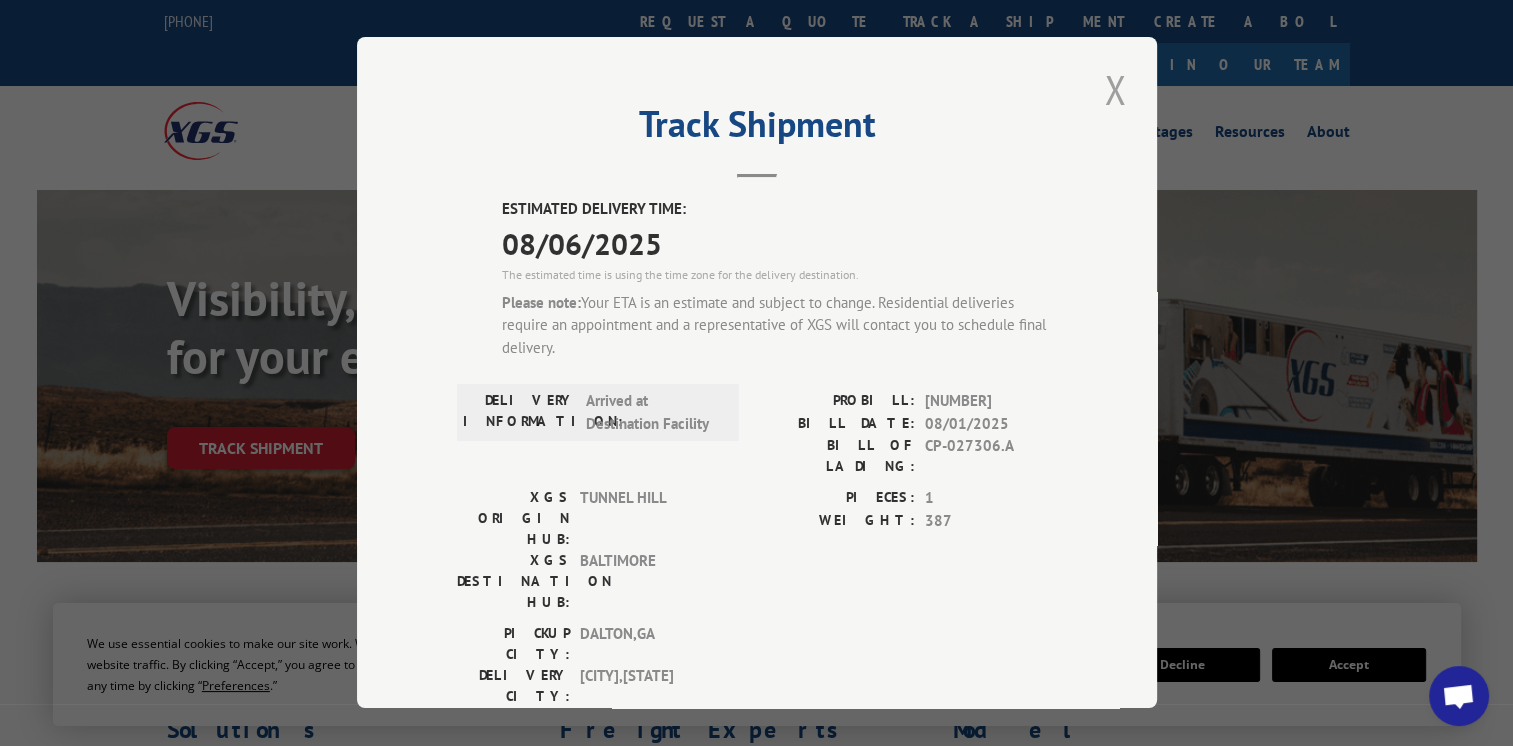 click at bounding box center (1115, 89) 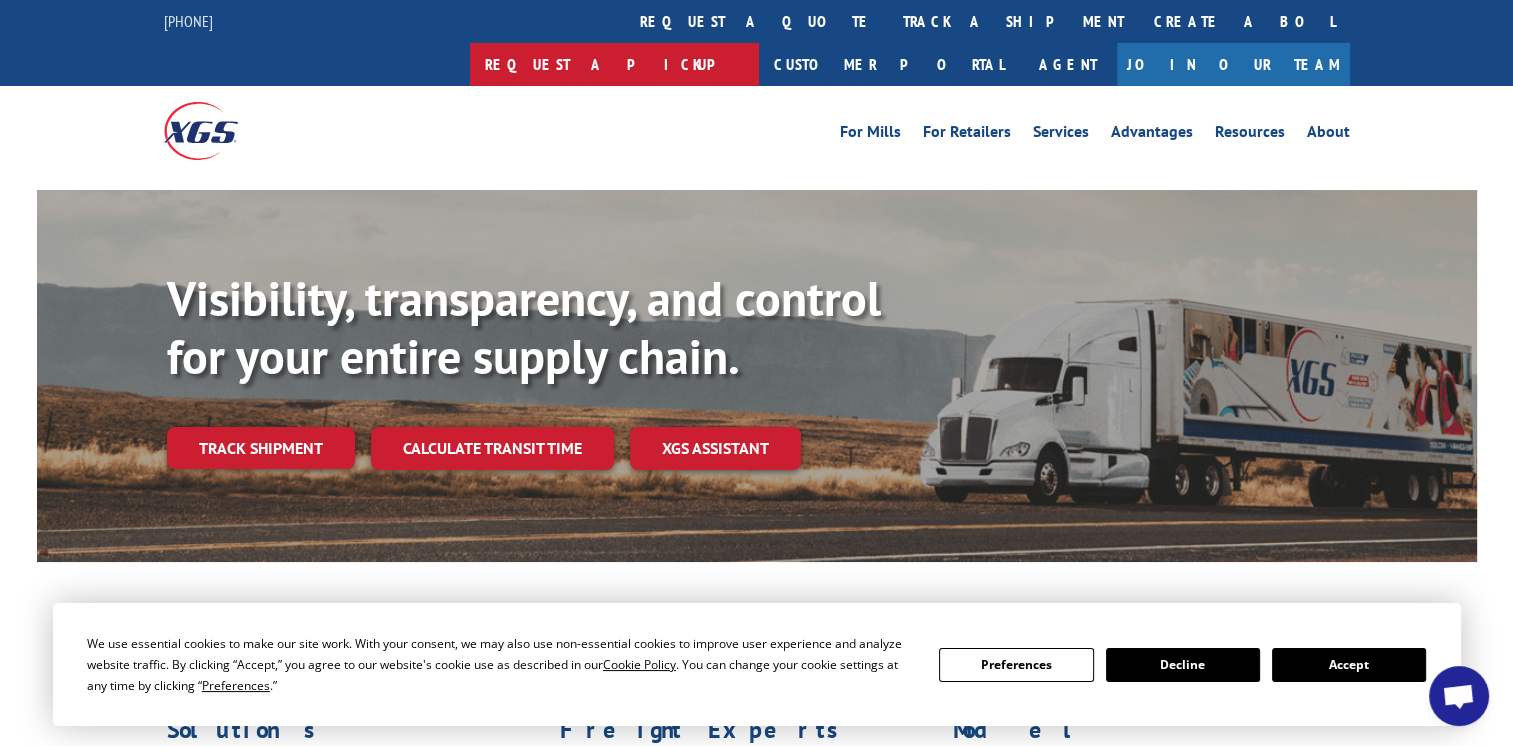 click on "Request a pickup" at bounding box center (614, 64) 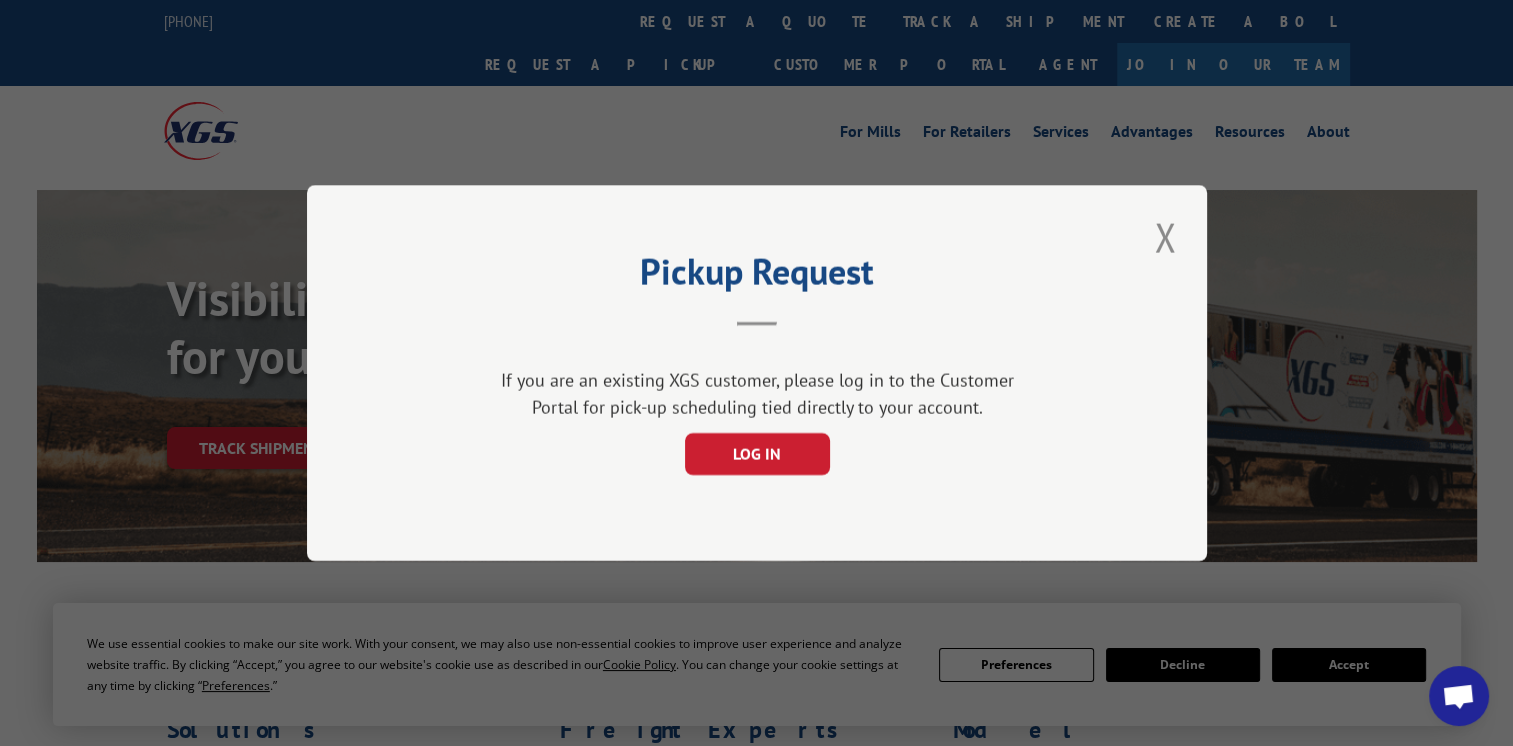 drag, startPoint x: 1167, startPoint y: 249, endPoint x: 1092, endPoint y: 199, distance: 90.13878 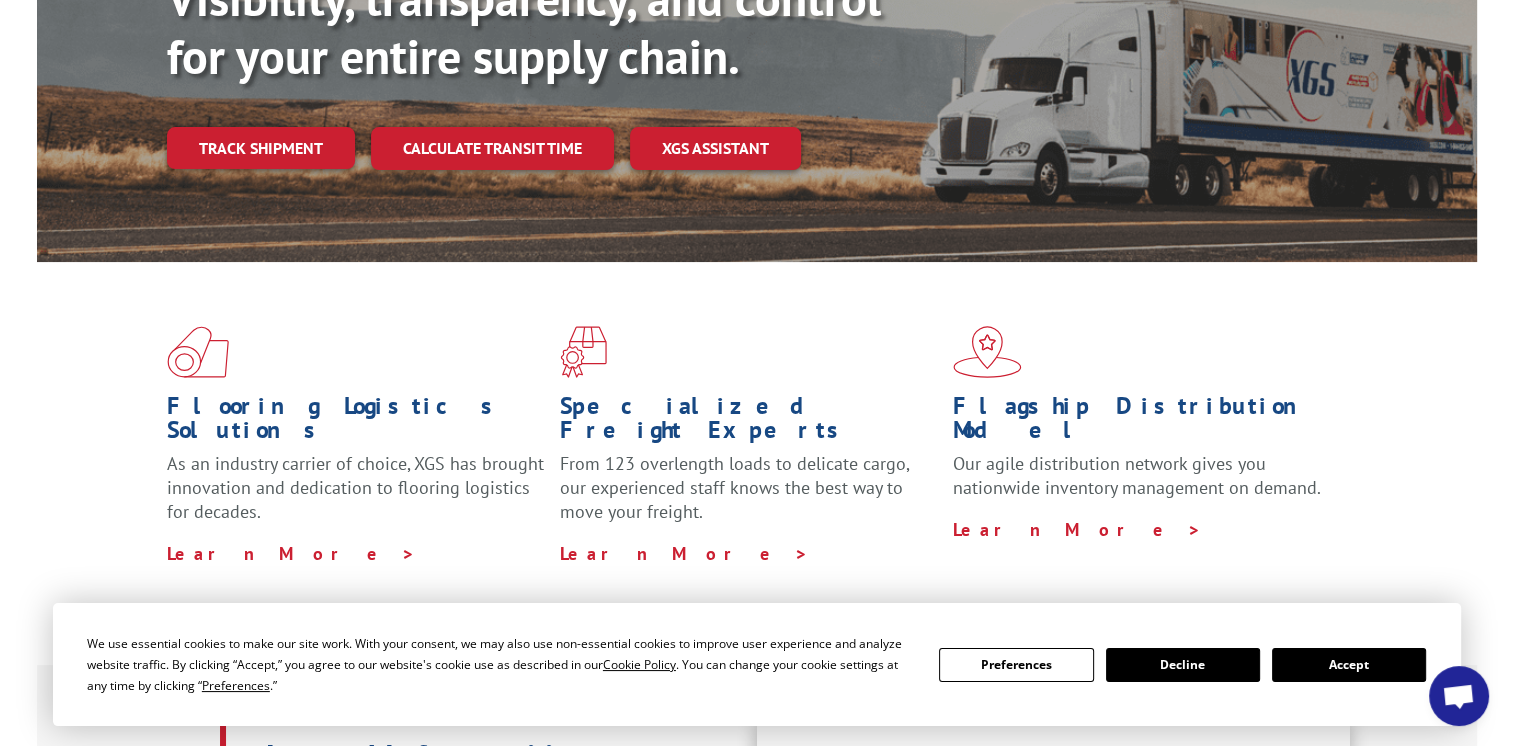 scroll, scrollTop: 400, scrollLeft: 0, axis: vertical 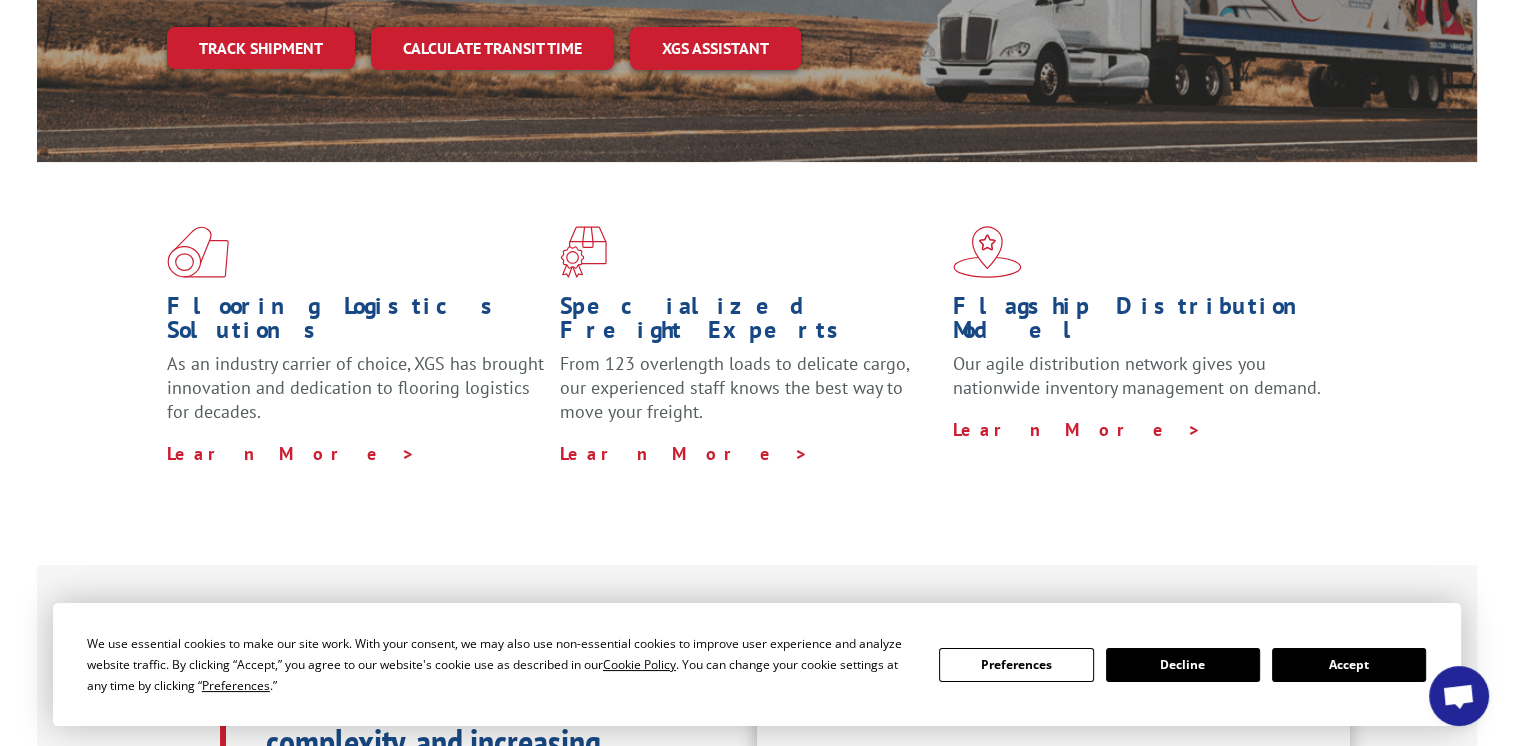 click on "Accept" at bounding box center [1349, 665] 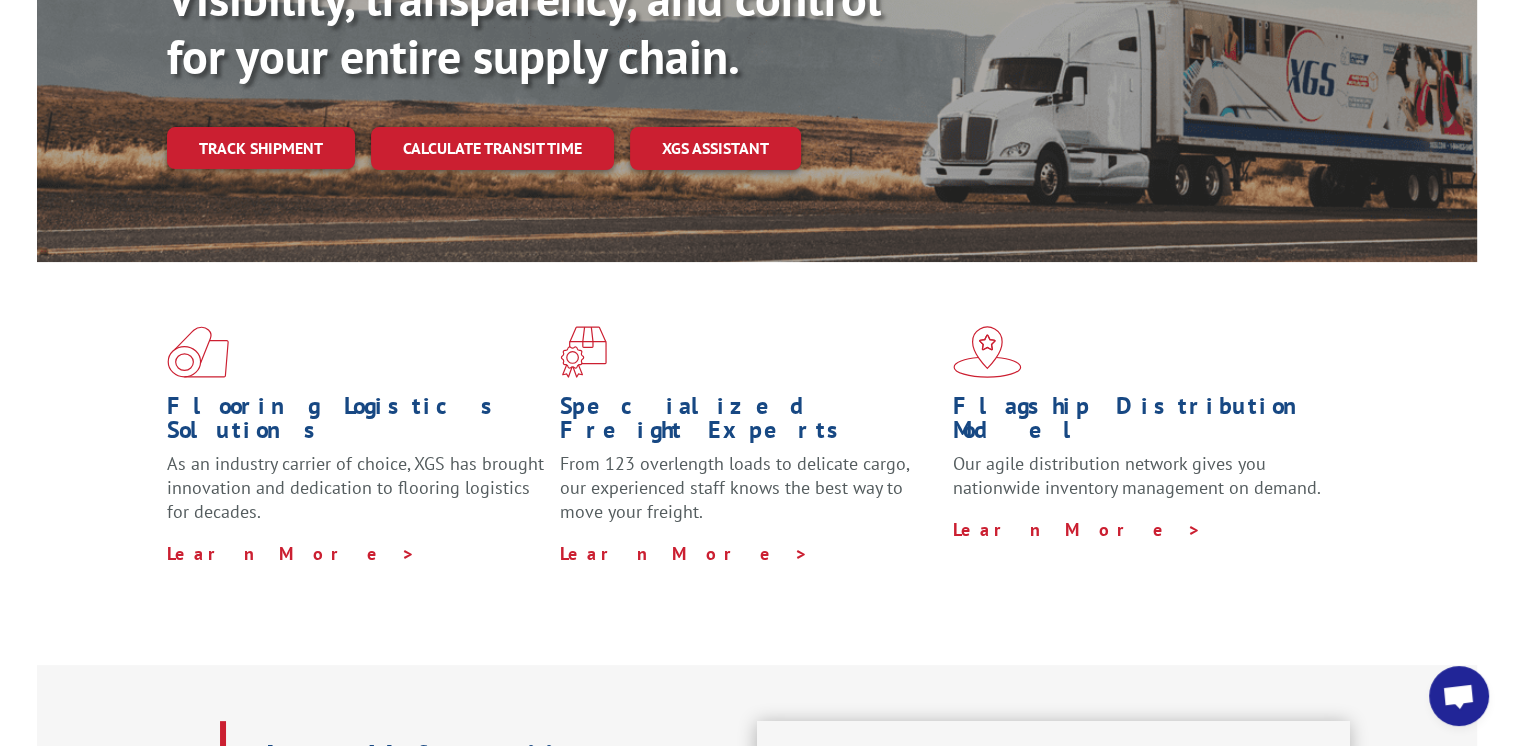 scroll, scrollTop: 0, scrollLeft: 0, axis: both 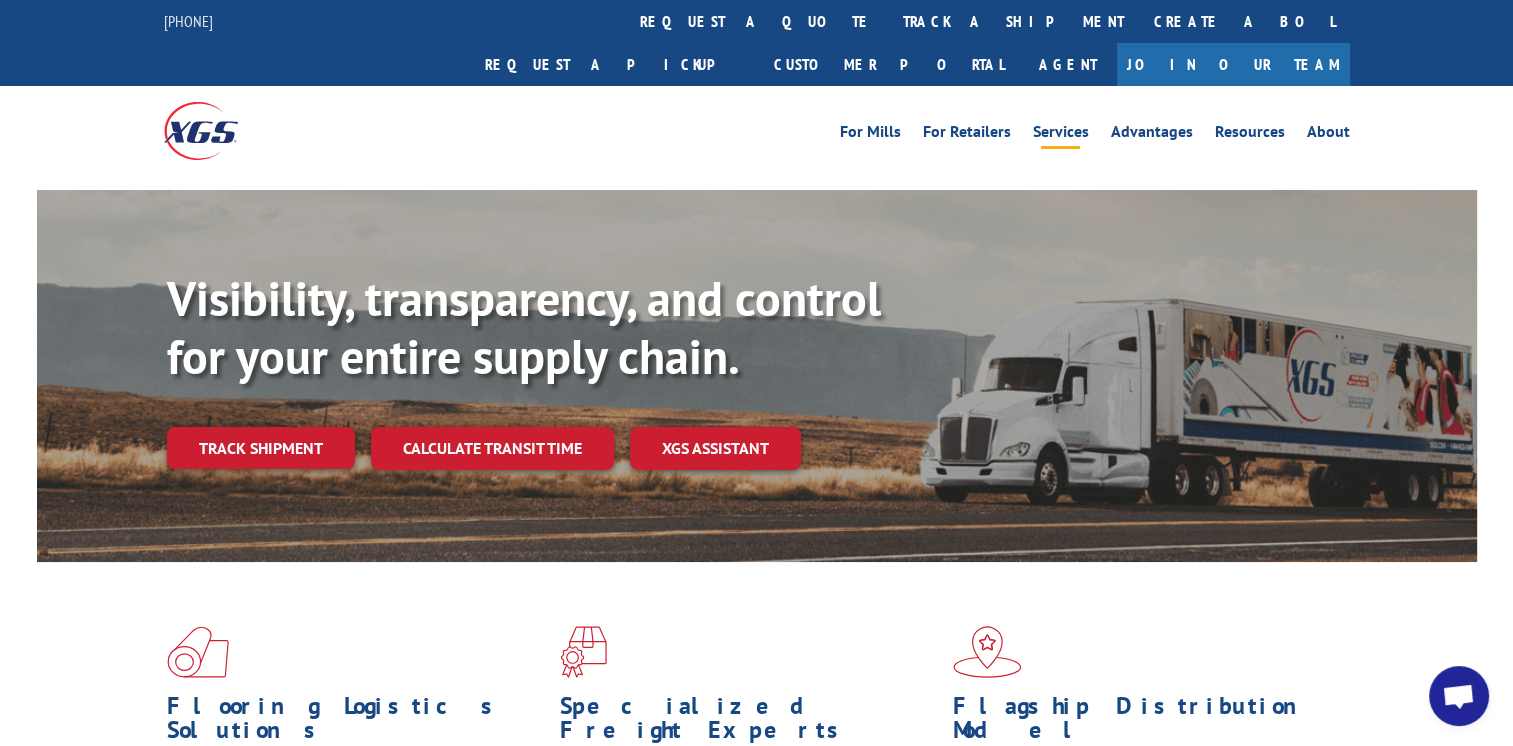 click on "Services" at bounding box center [1061, 135] 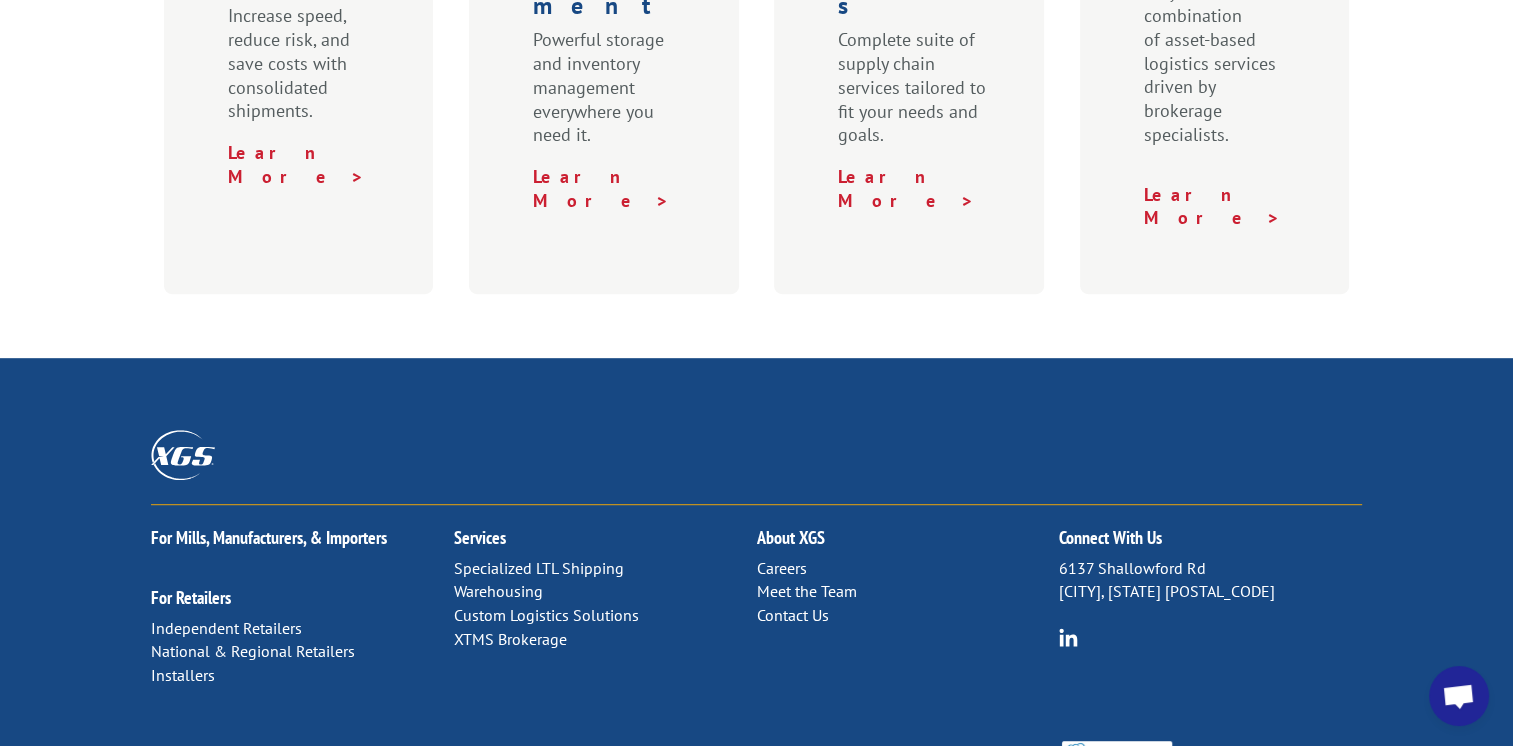 scroll, scrollTop: 1196, scrollLeft: 0, axis: vertical 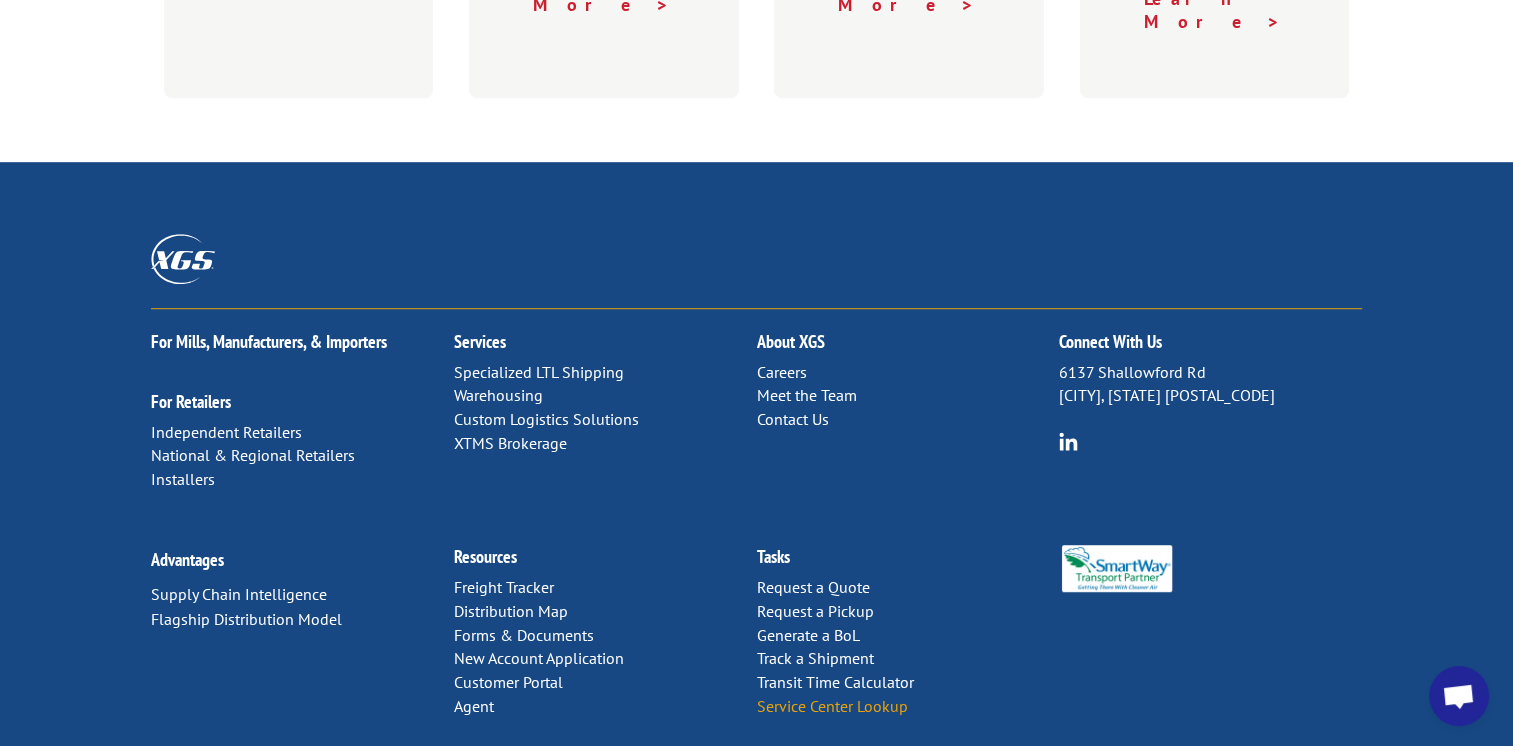 click on "Service Center Lookup" at bounding box center [831, 706] 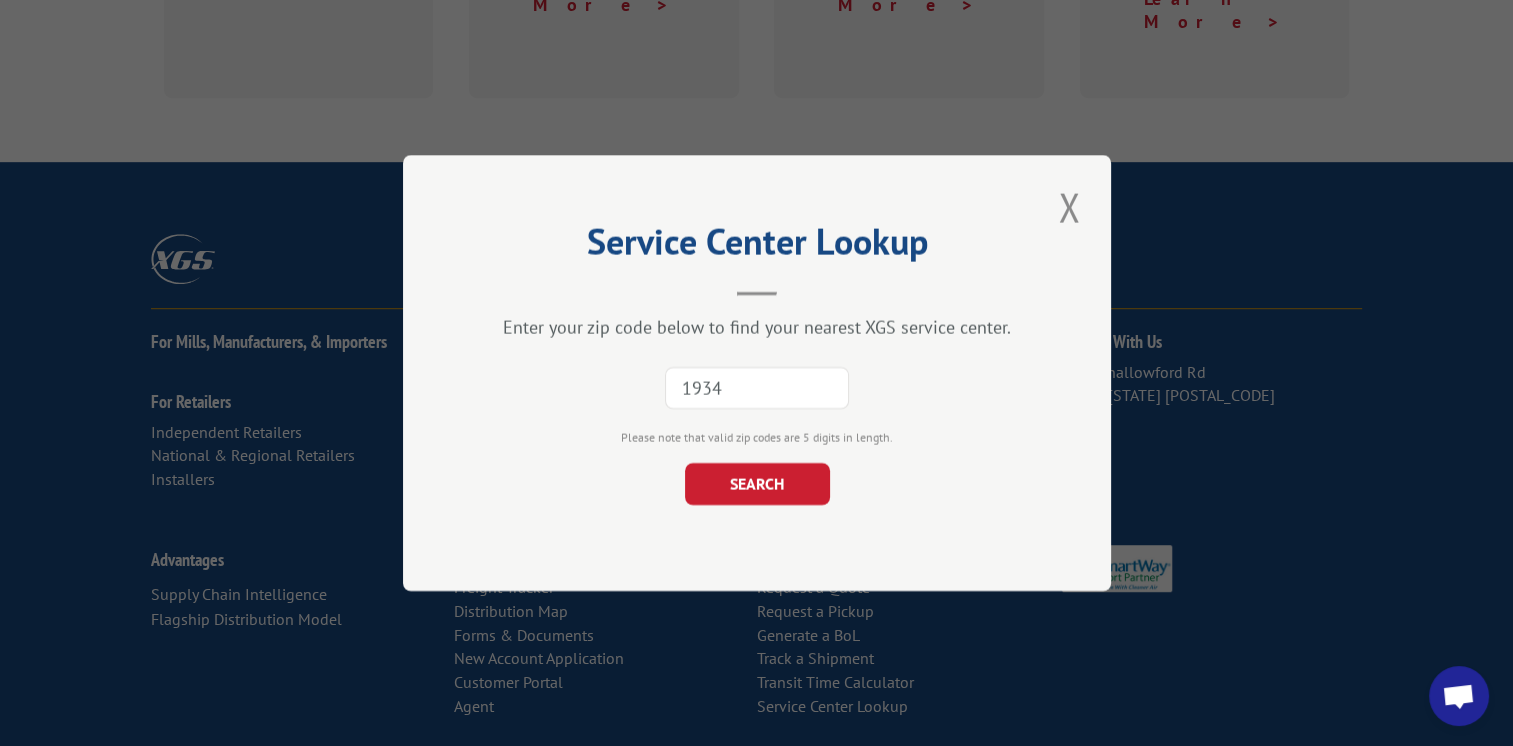 type on "19348" 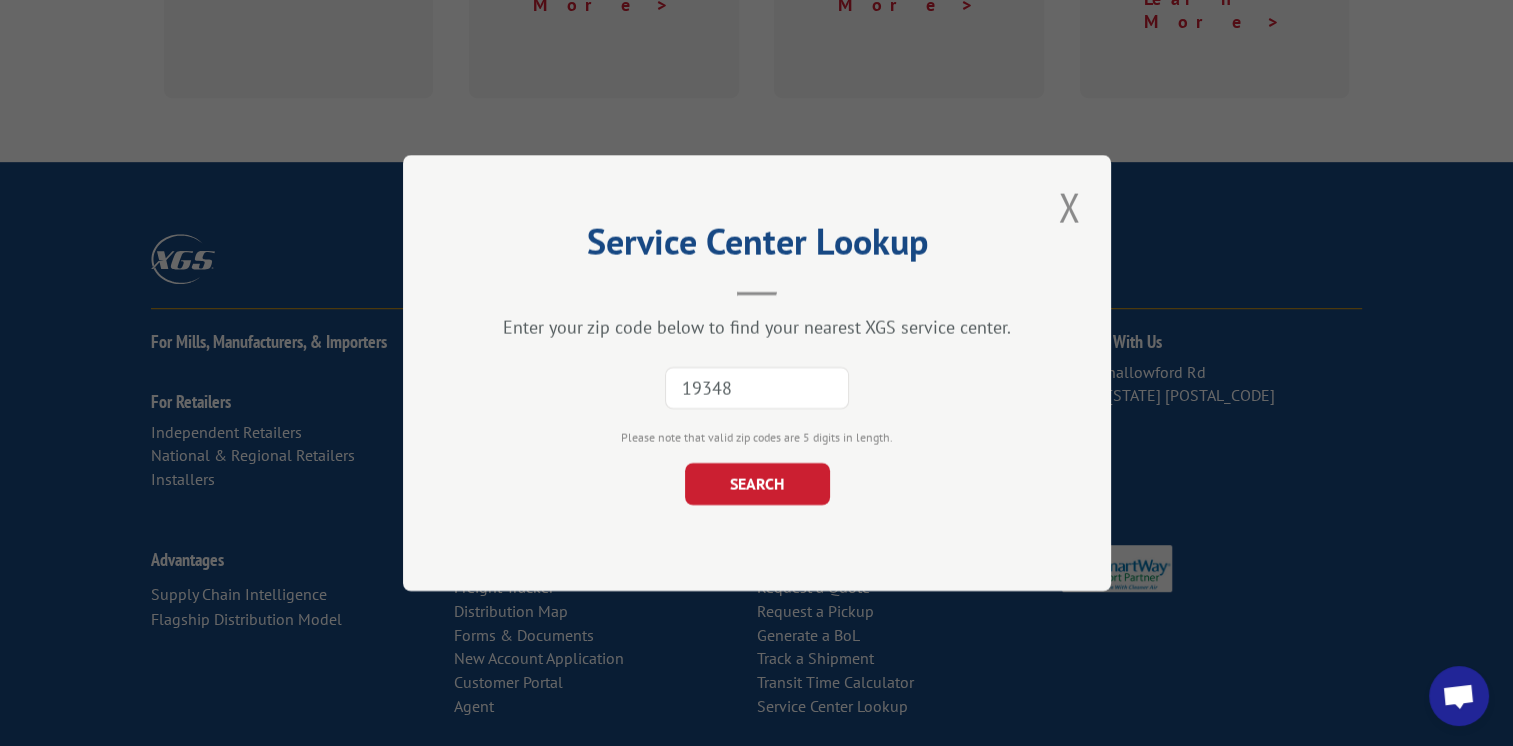 click on "SEARCH" at bounding box center (756, 484) 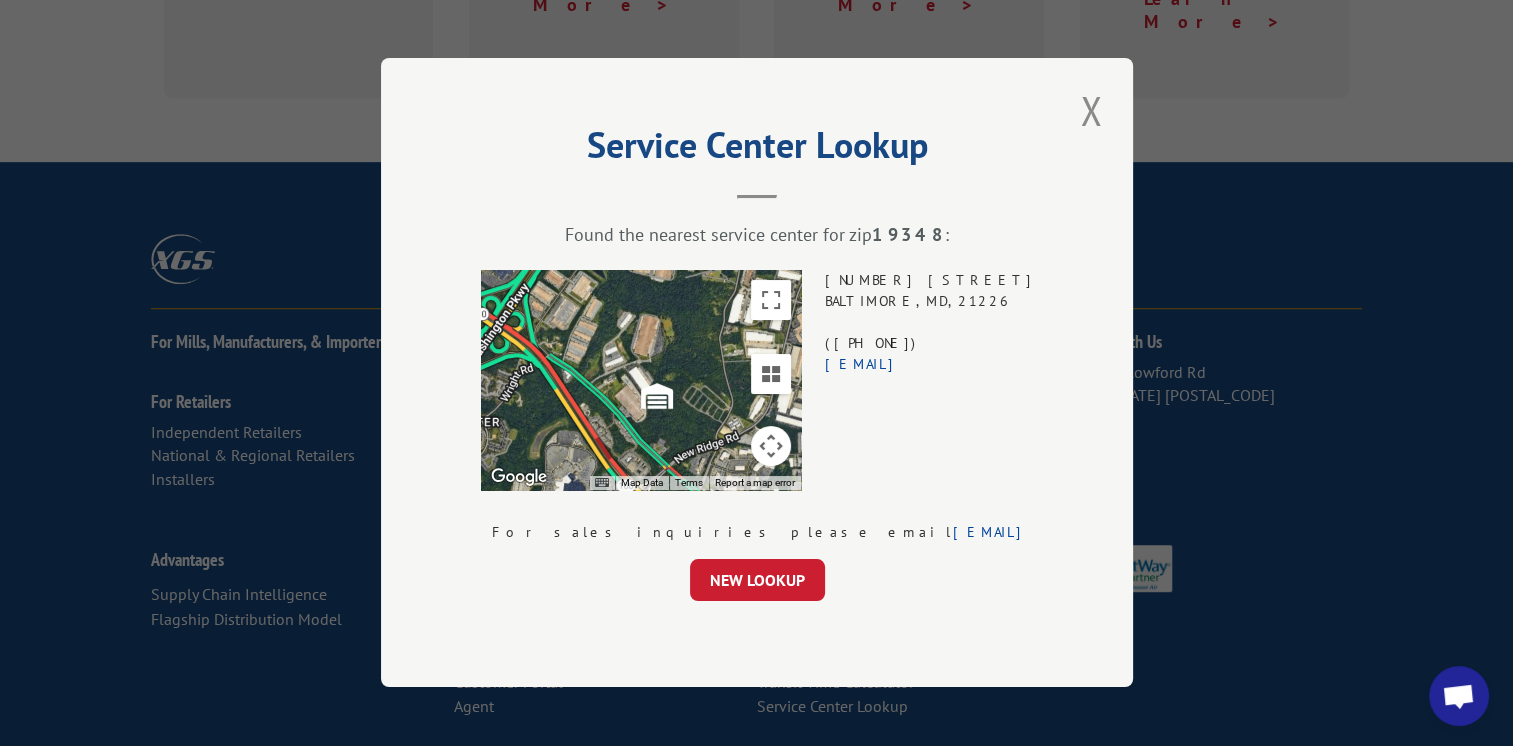 drag, startPoint x: 941, startPoint y: 342, endPoint x: 843, endPoint y: 272, distance: 120.432556 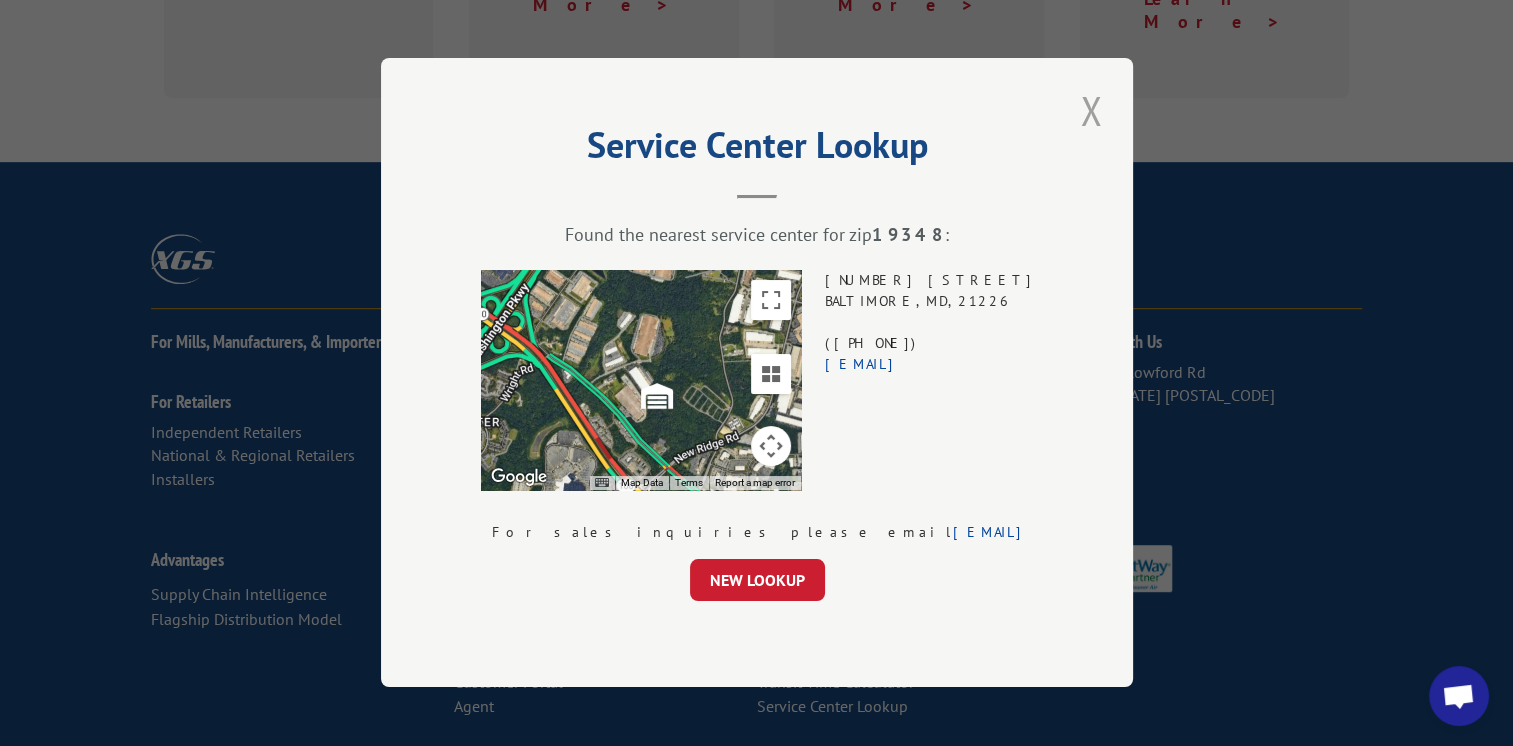 click at bounding box center (1091, 110) 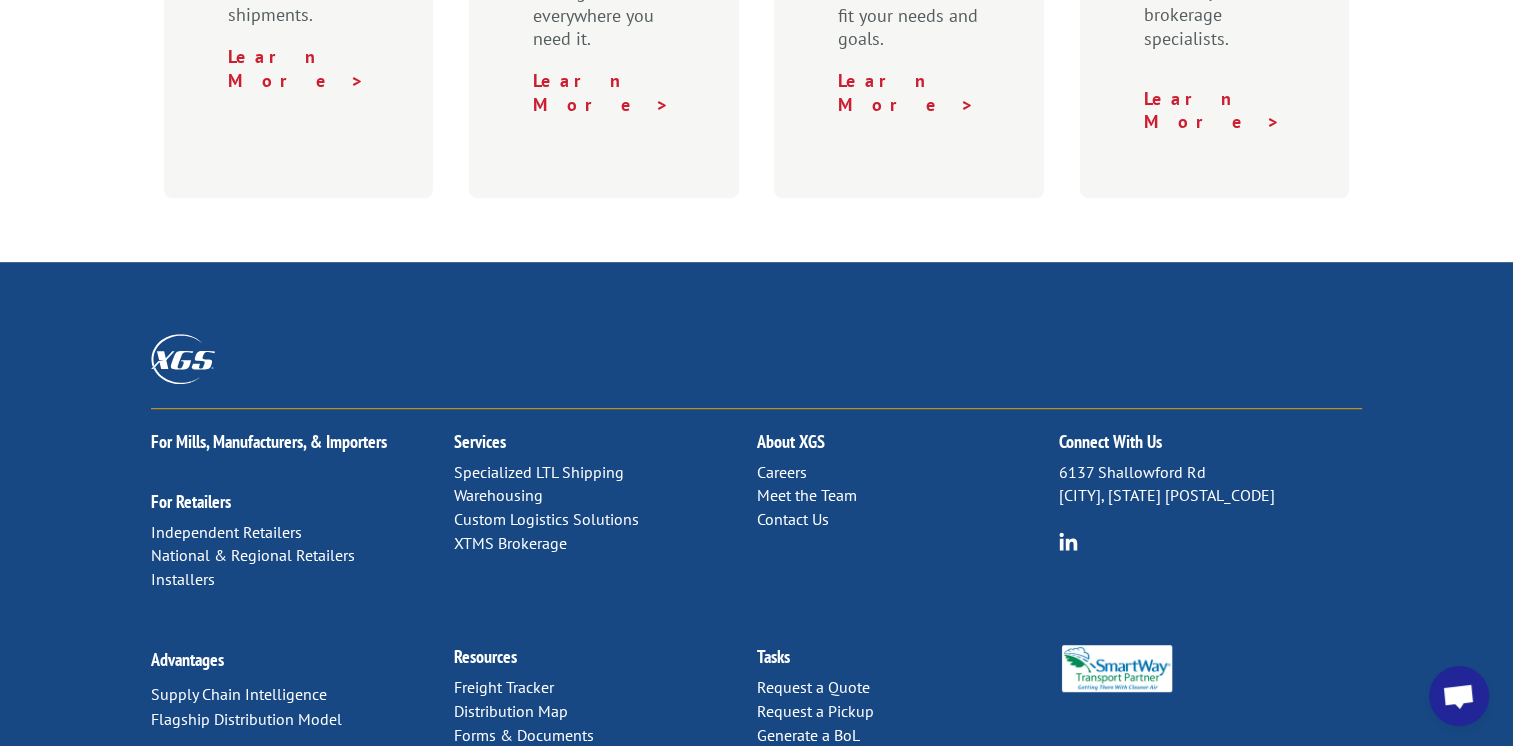 drag, startPoint x: 507, startPoint y: 129, endPoint x: 492, endPoint y: 123, distance: 16.155495 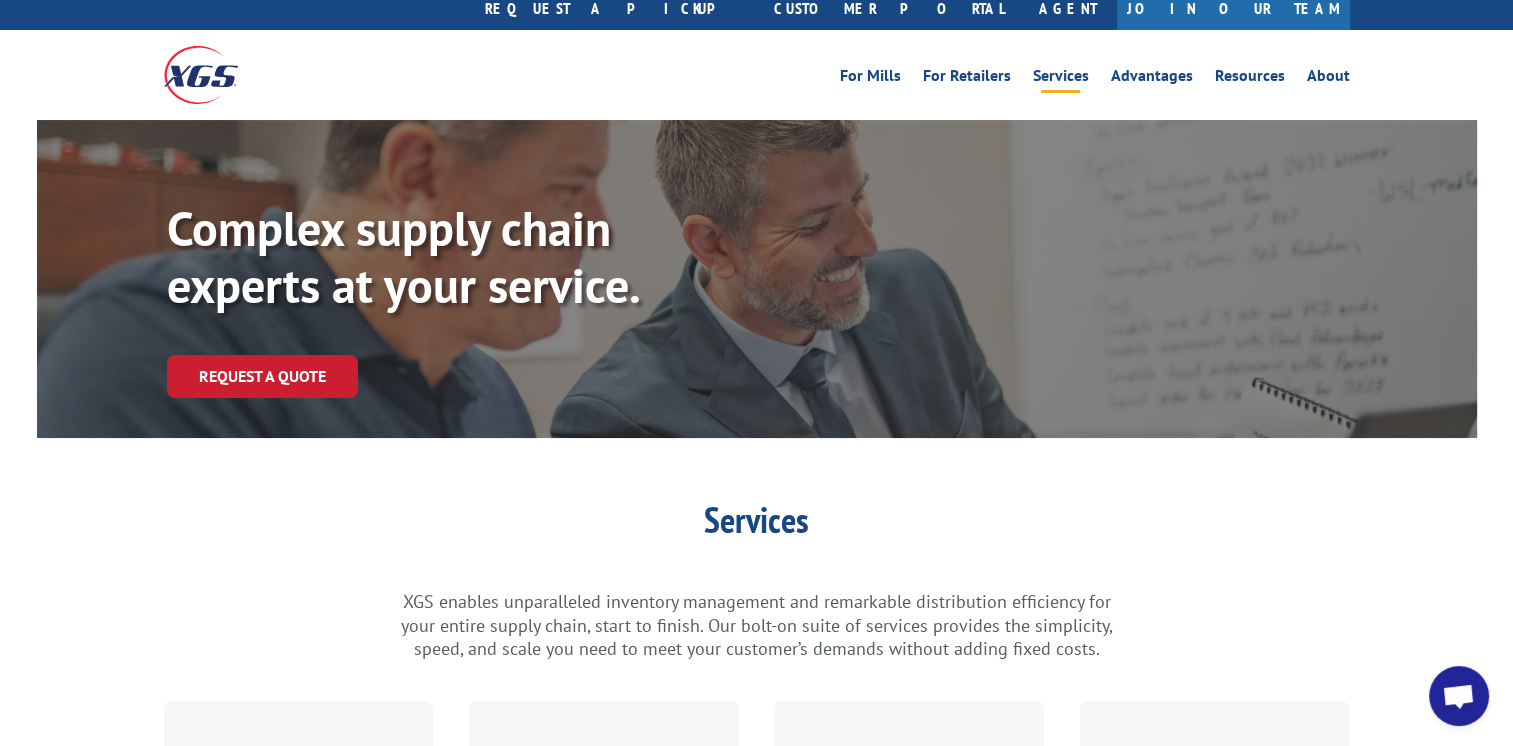 scroll, scrollTop: 0, scrollLeft: 0, axis: both 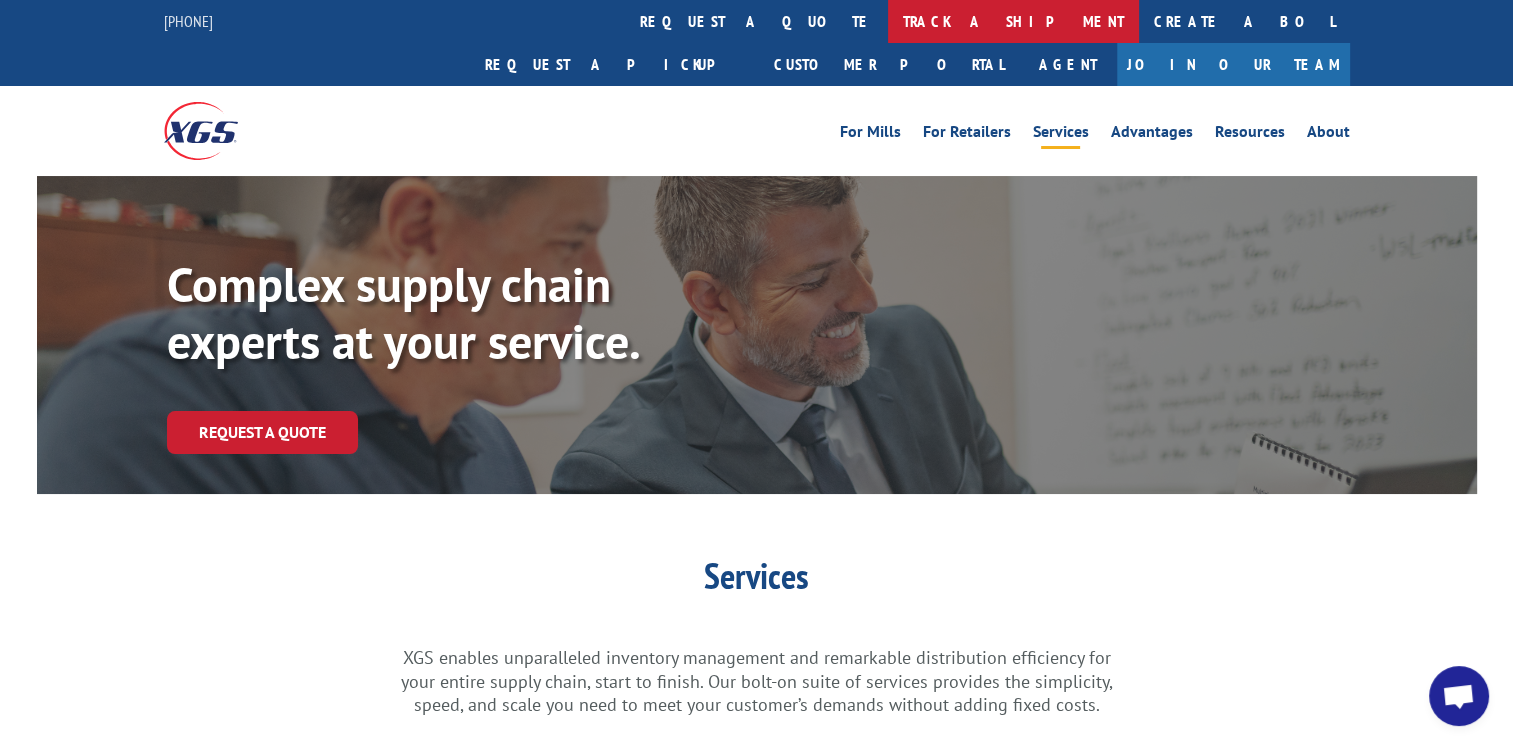 click on "track a shipment" at bounding box center (1013, 21) 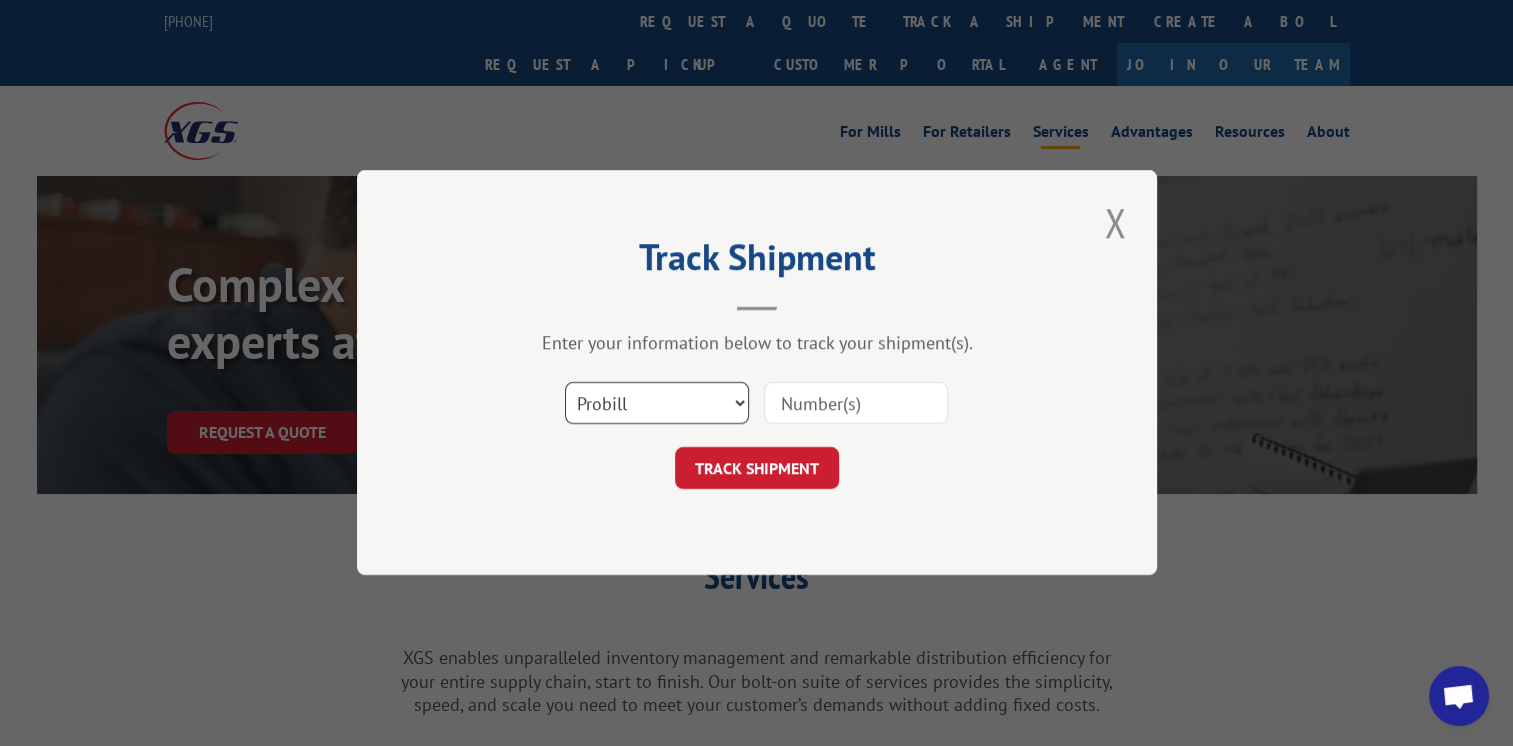 click on "Select category... Probill BOL PO" at bounding box center [657, 404] 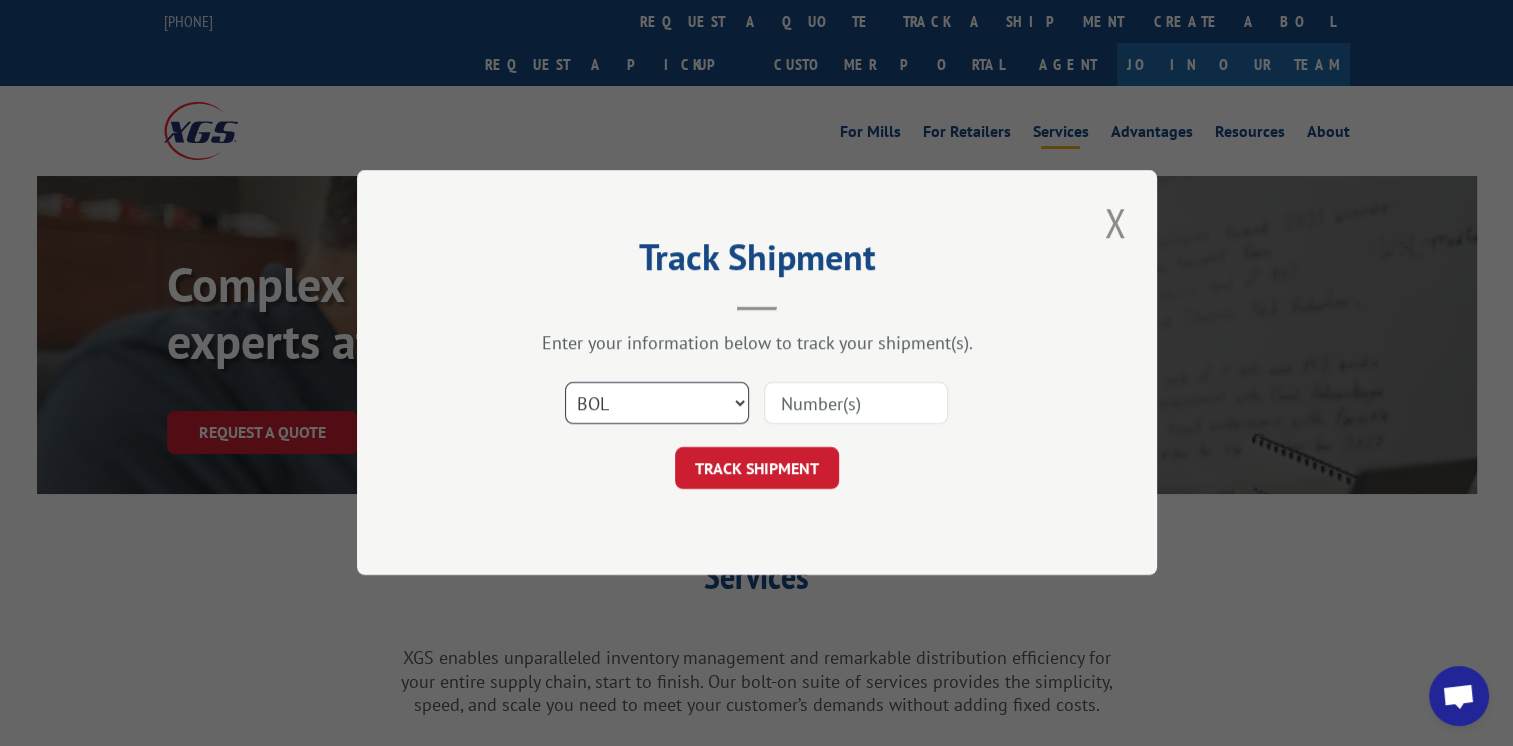 click on "Select category... Probill BOL PO" at bounding box center [657, 404] 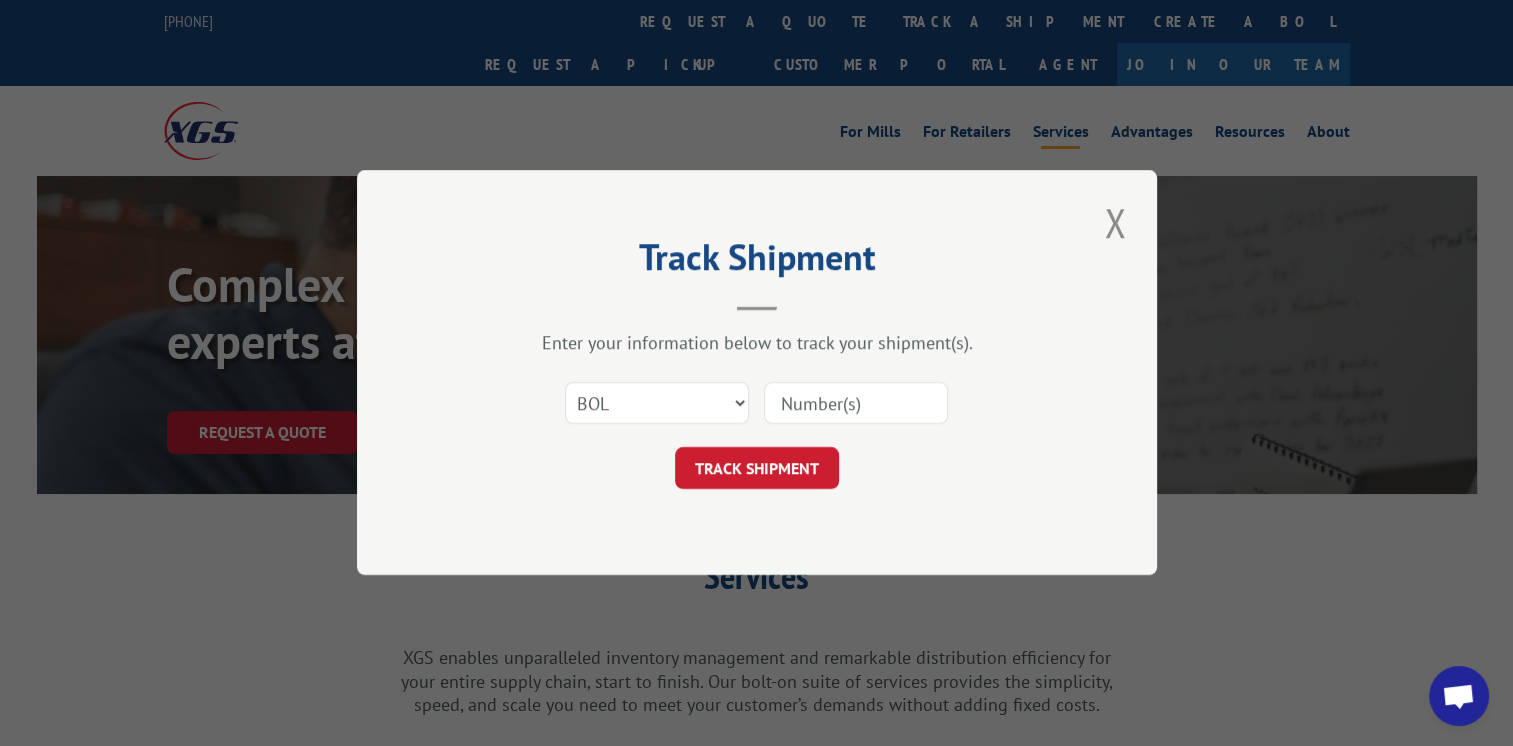 click at bounding box center [856, 404] 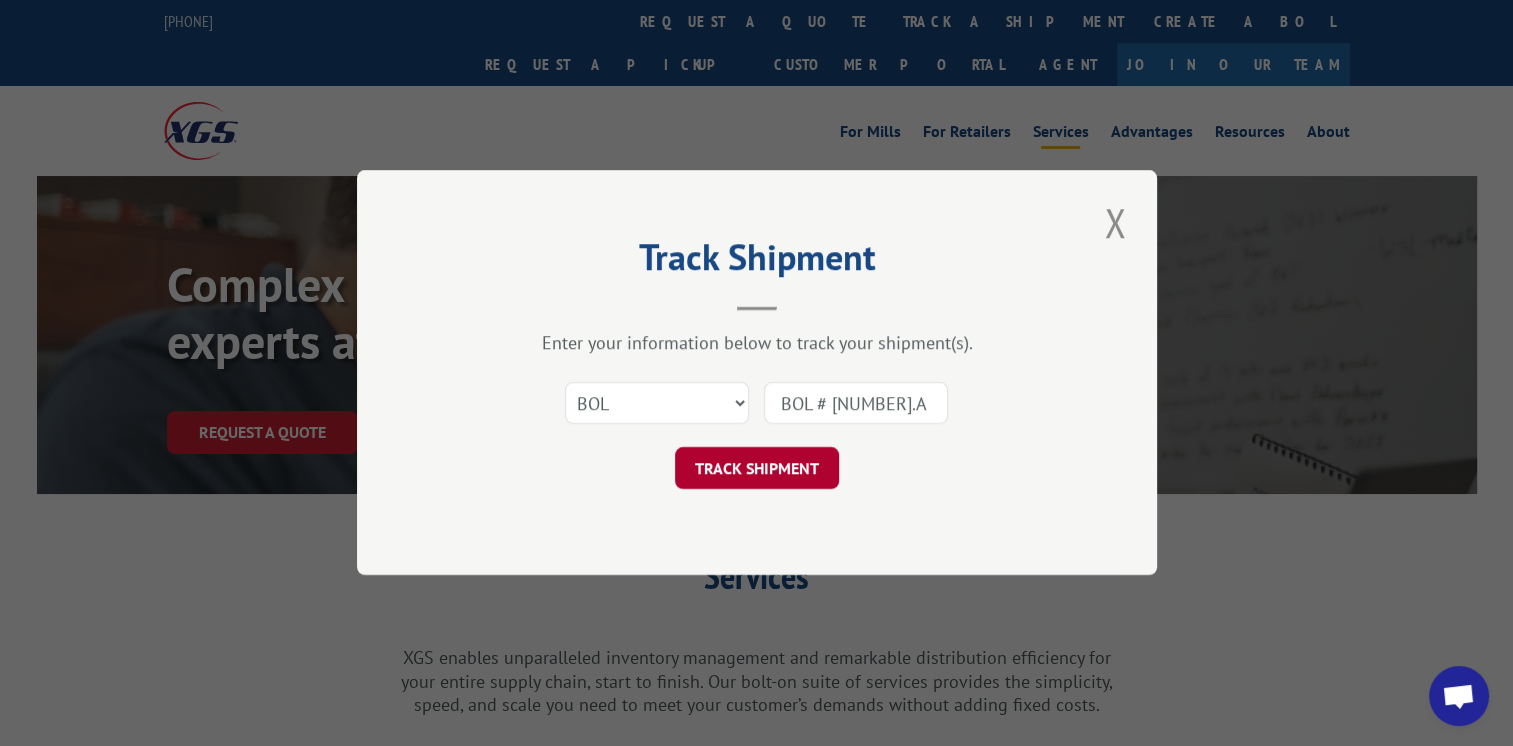 type on "BOL # [NUMBER].A" 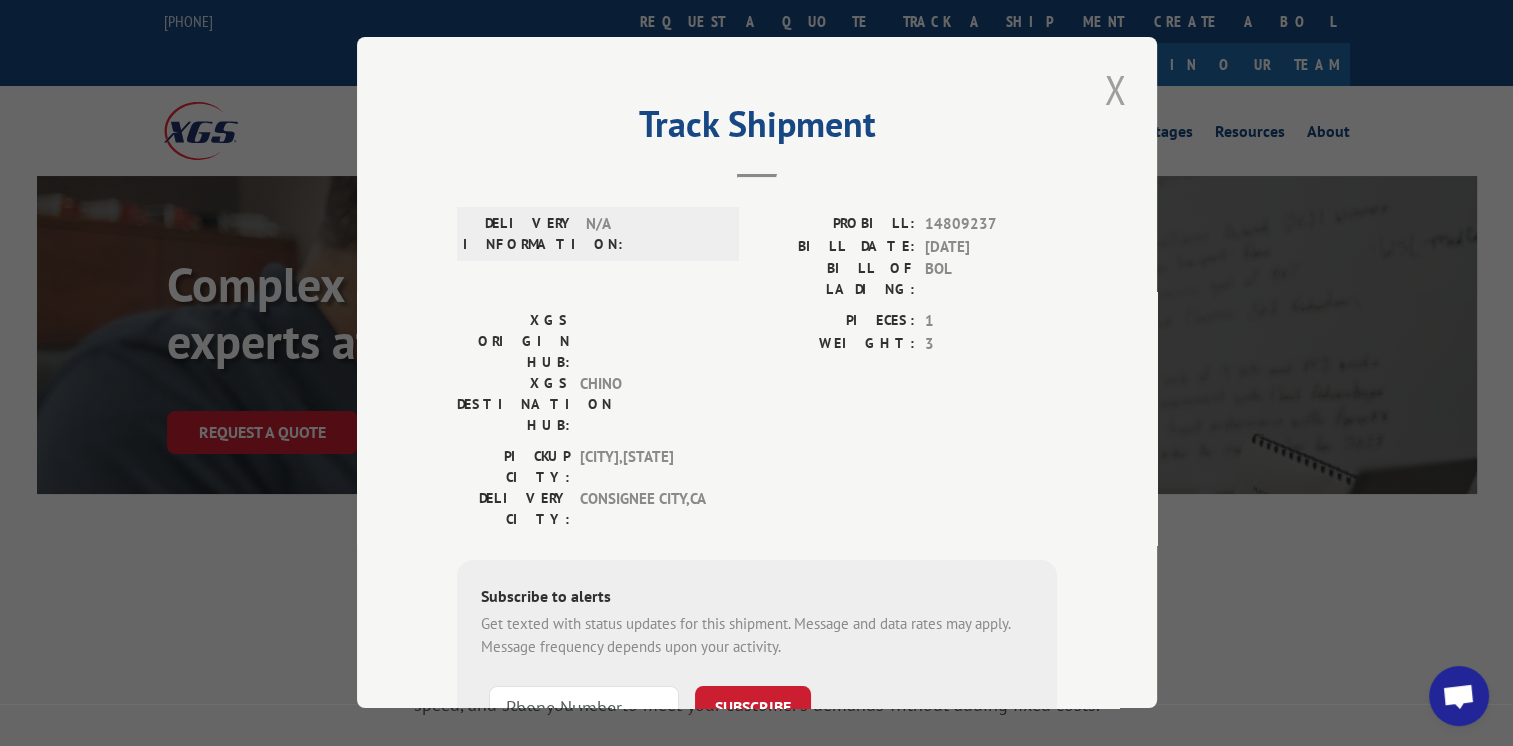 click at bounding box center (1115, 89) 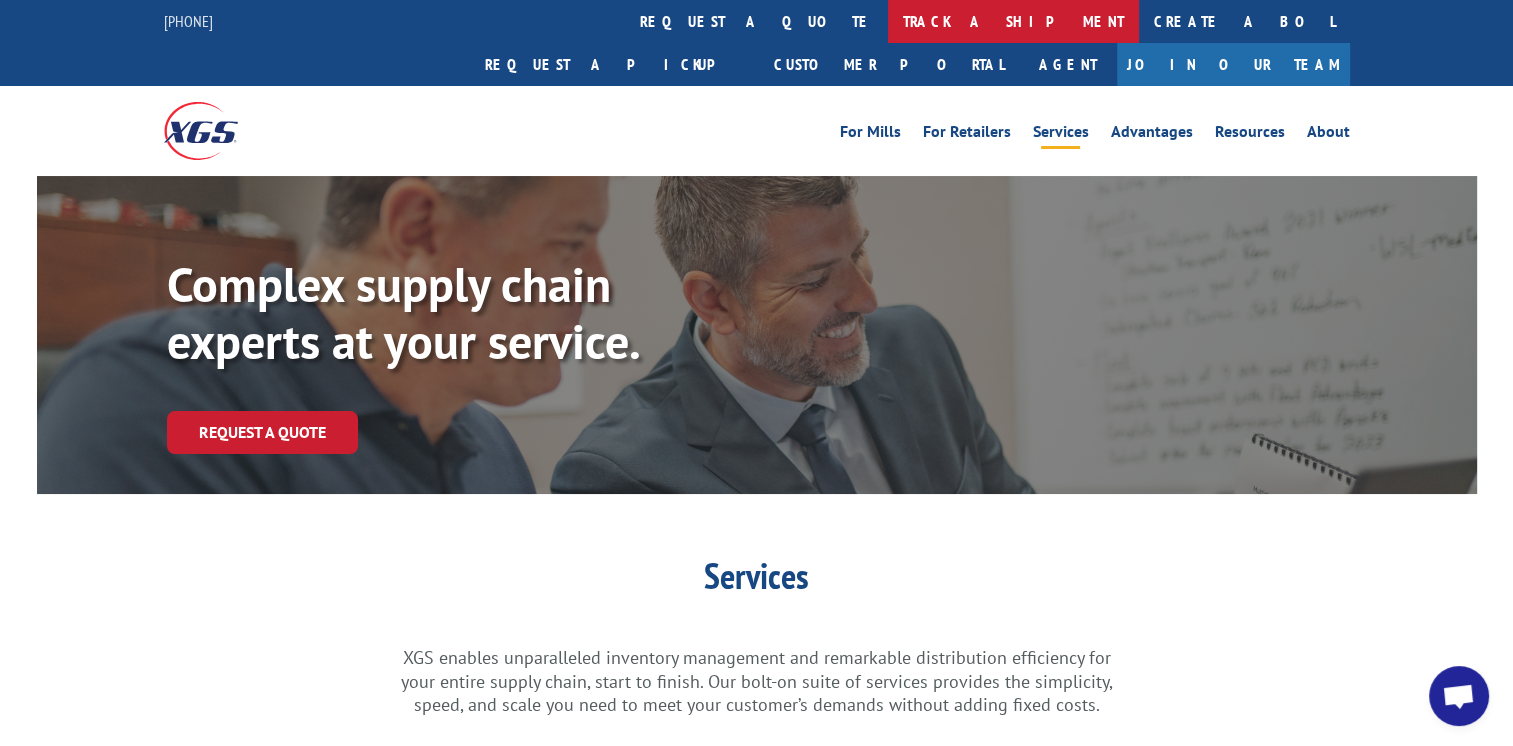 click on "track a shipment" at bounding box center [1013, 21] 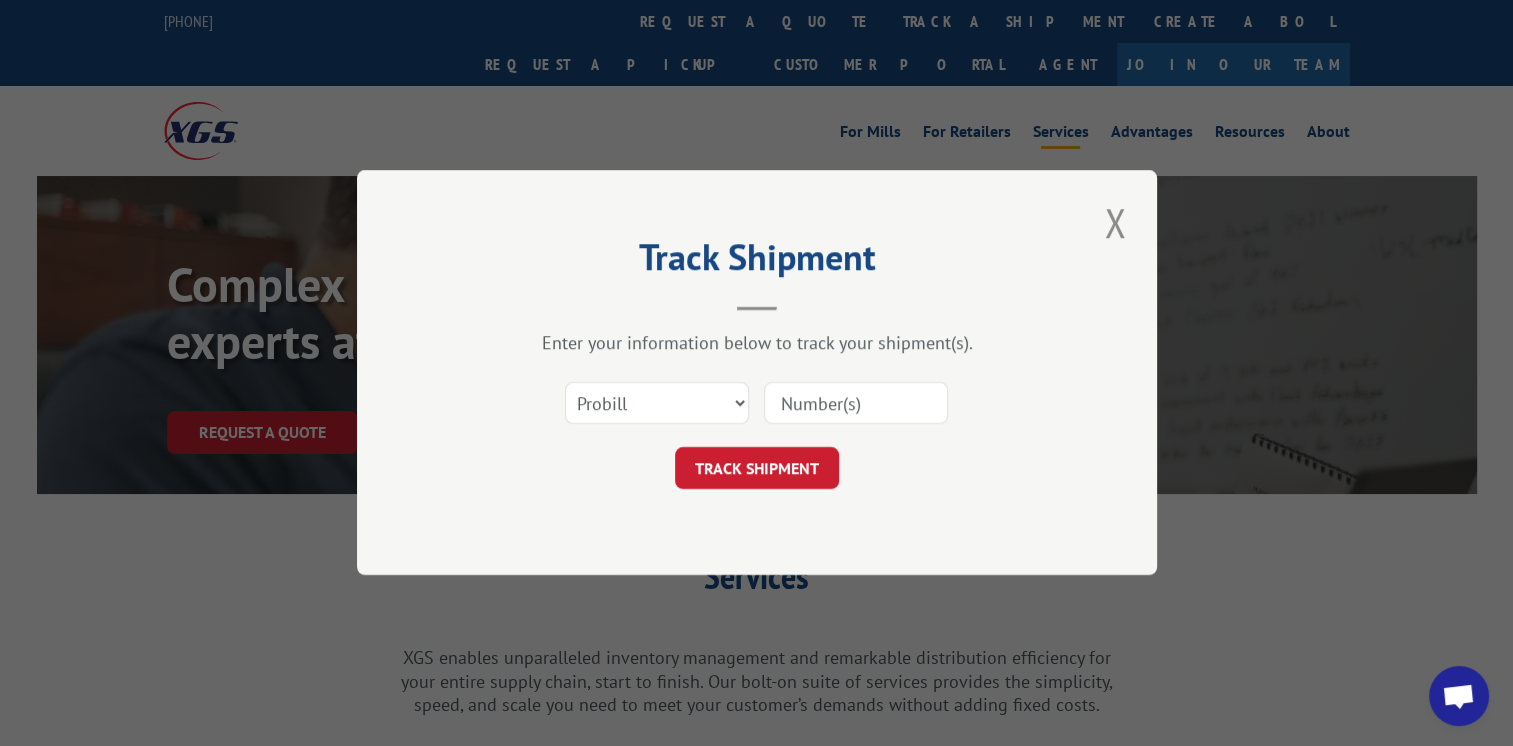 paste on "BOL # [NUMBER].A" 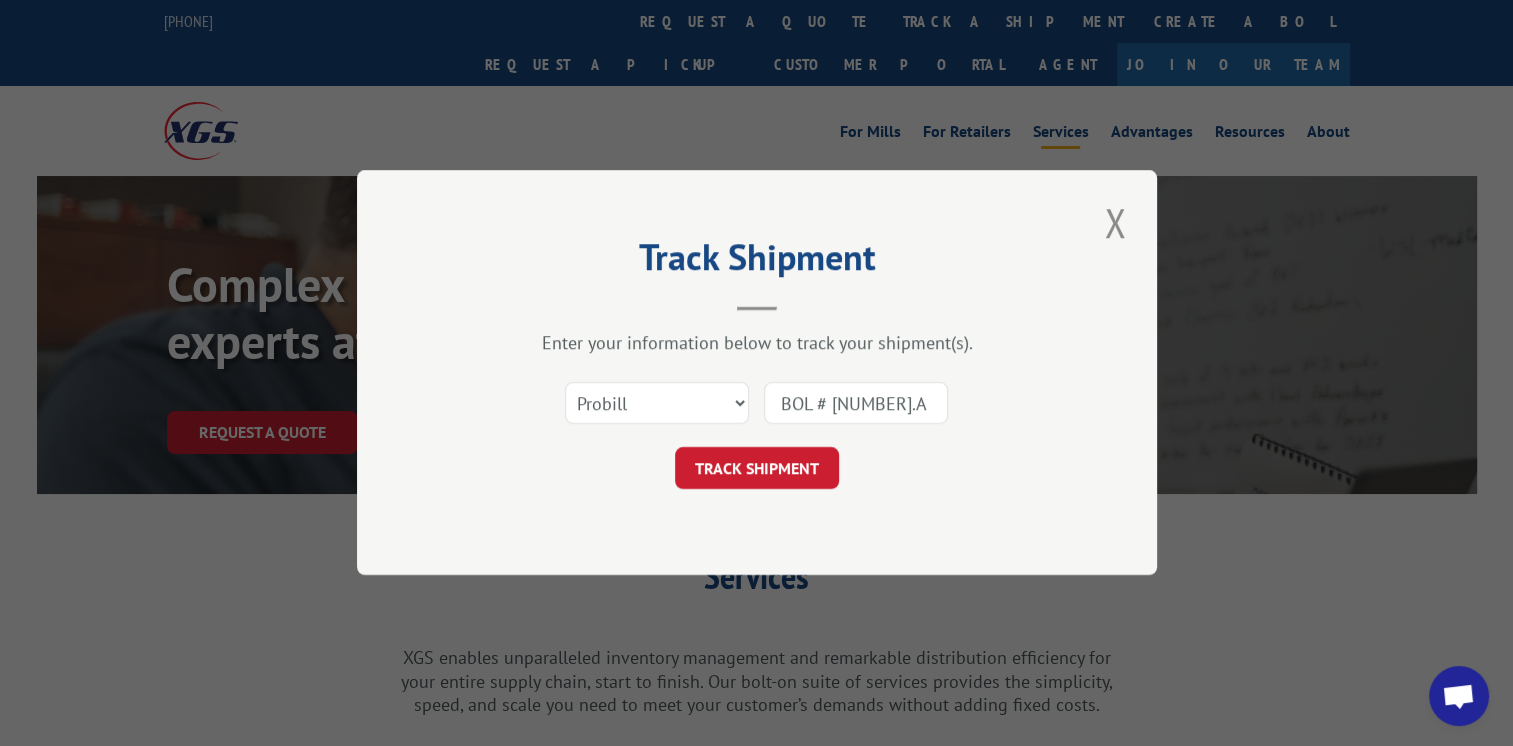 click on "BOL # [NUMBER].A" at bounding box center (856, 404) 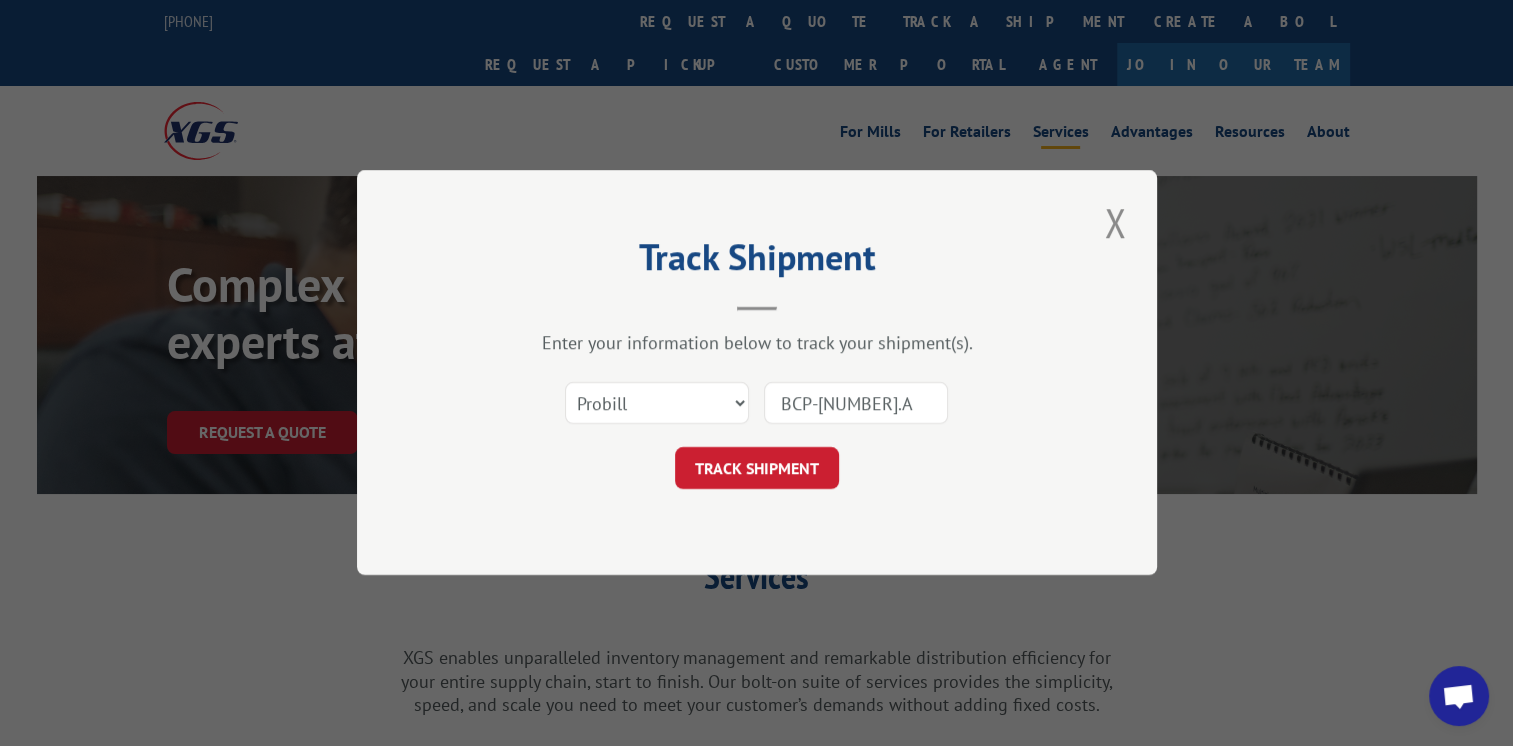 type on "CP-[NUMBER].A" 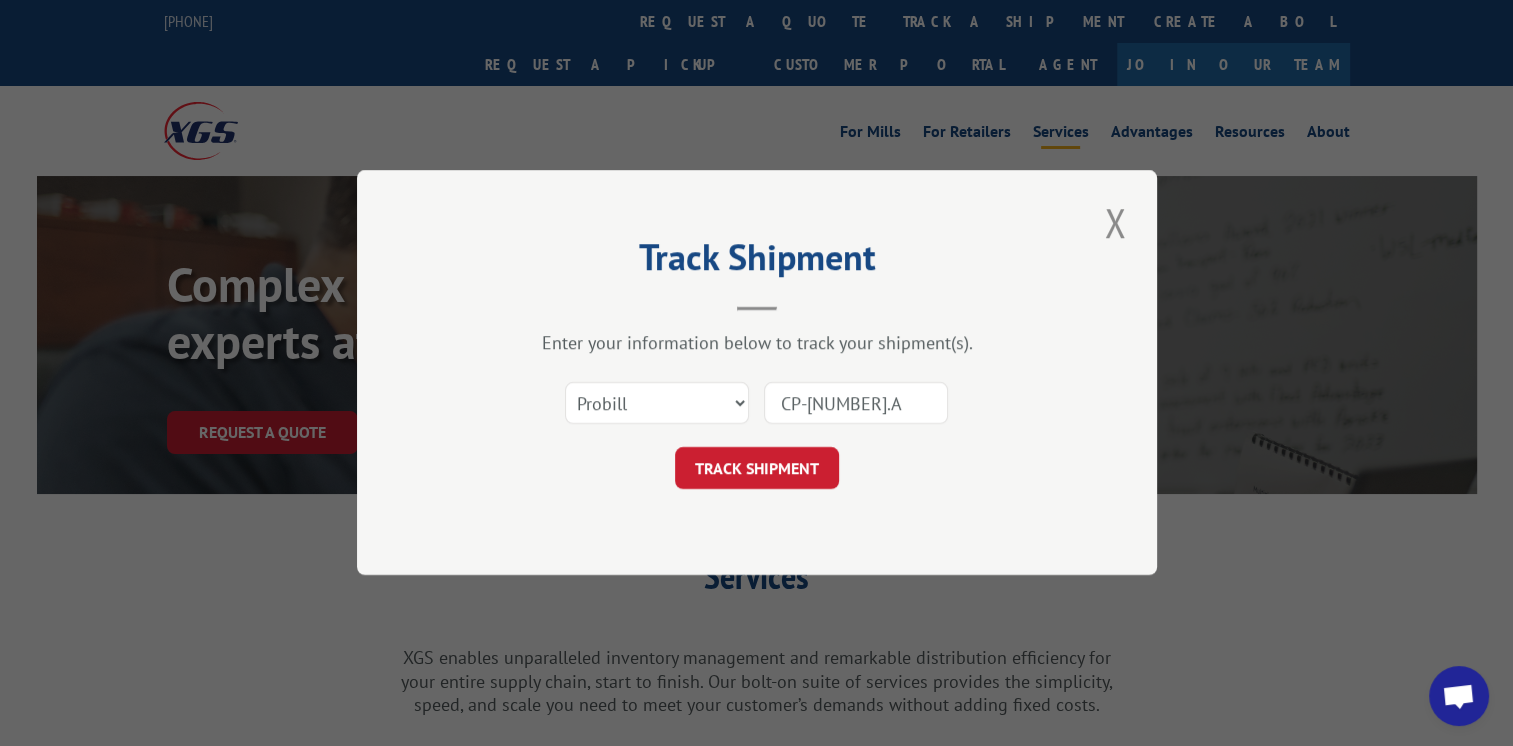 click on "TRACK SHIPMENT" at bounding box center [757, 469] 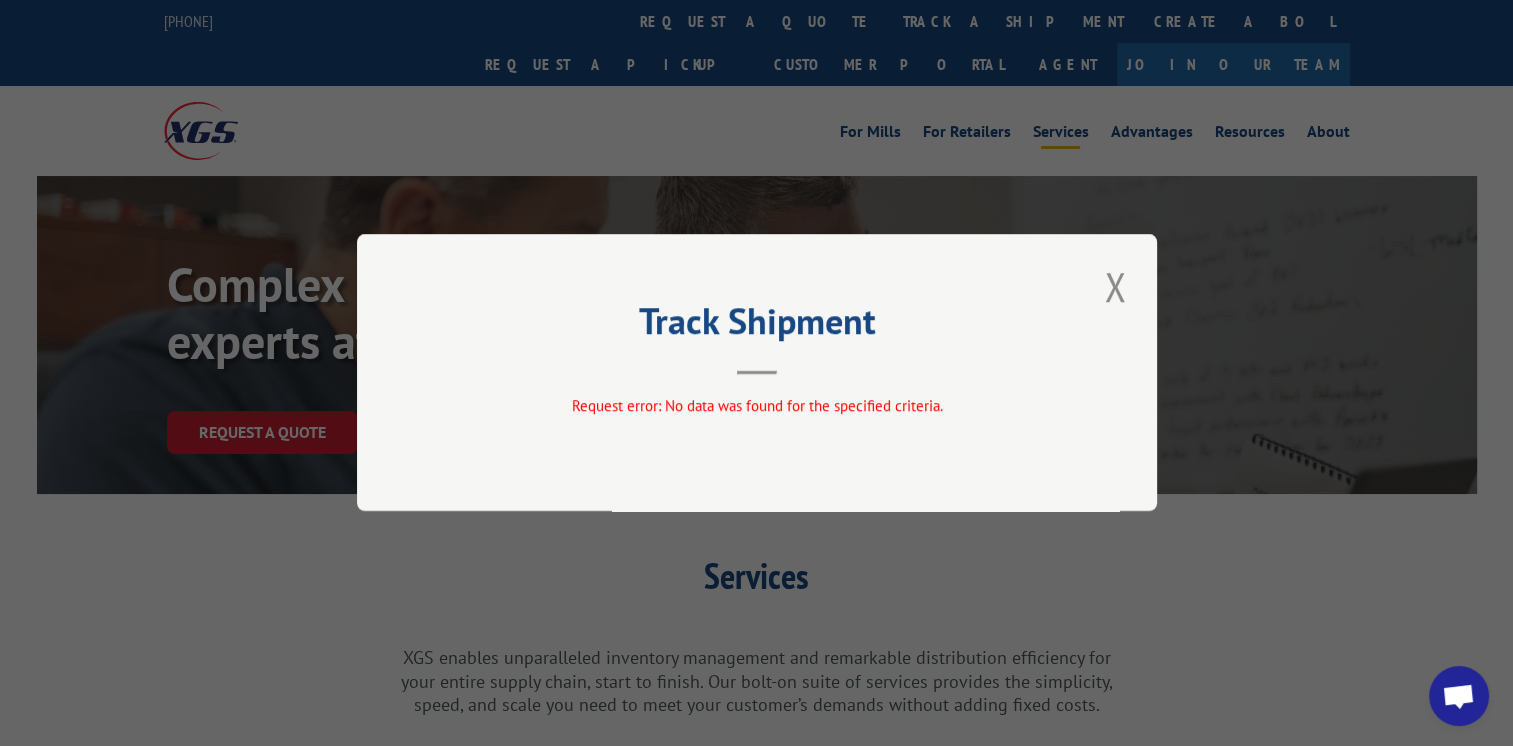 click on "Track Shipment Request error: No data was found for the specified criteria." at bounding box center [757, 372] 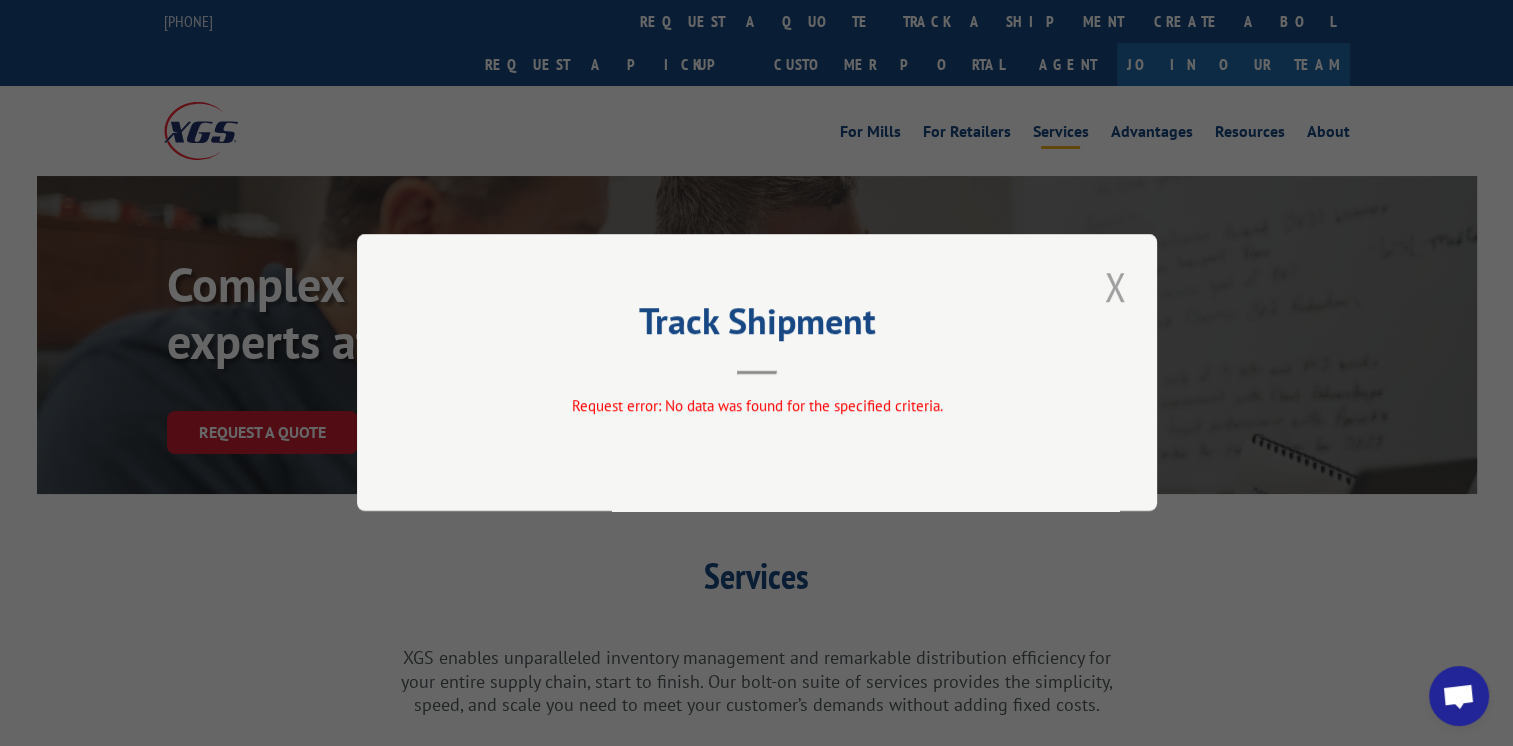 click at bounding box center [1115, 286] 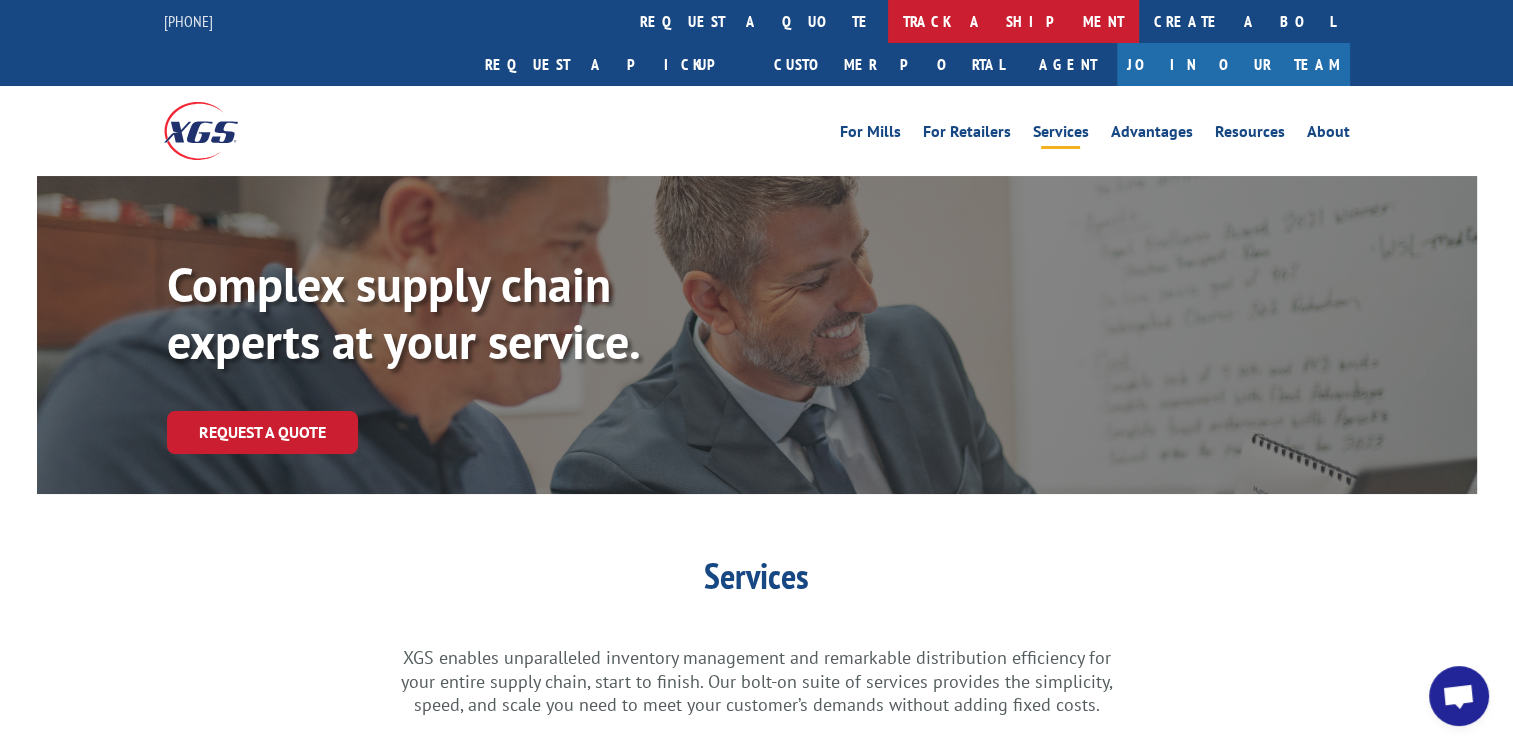 click on "track a shipment" at bounding box center (1013, 21) 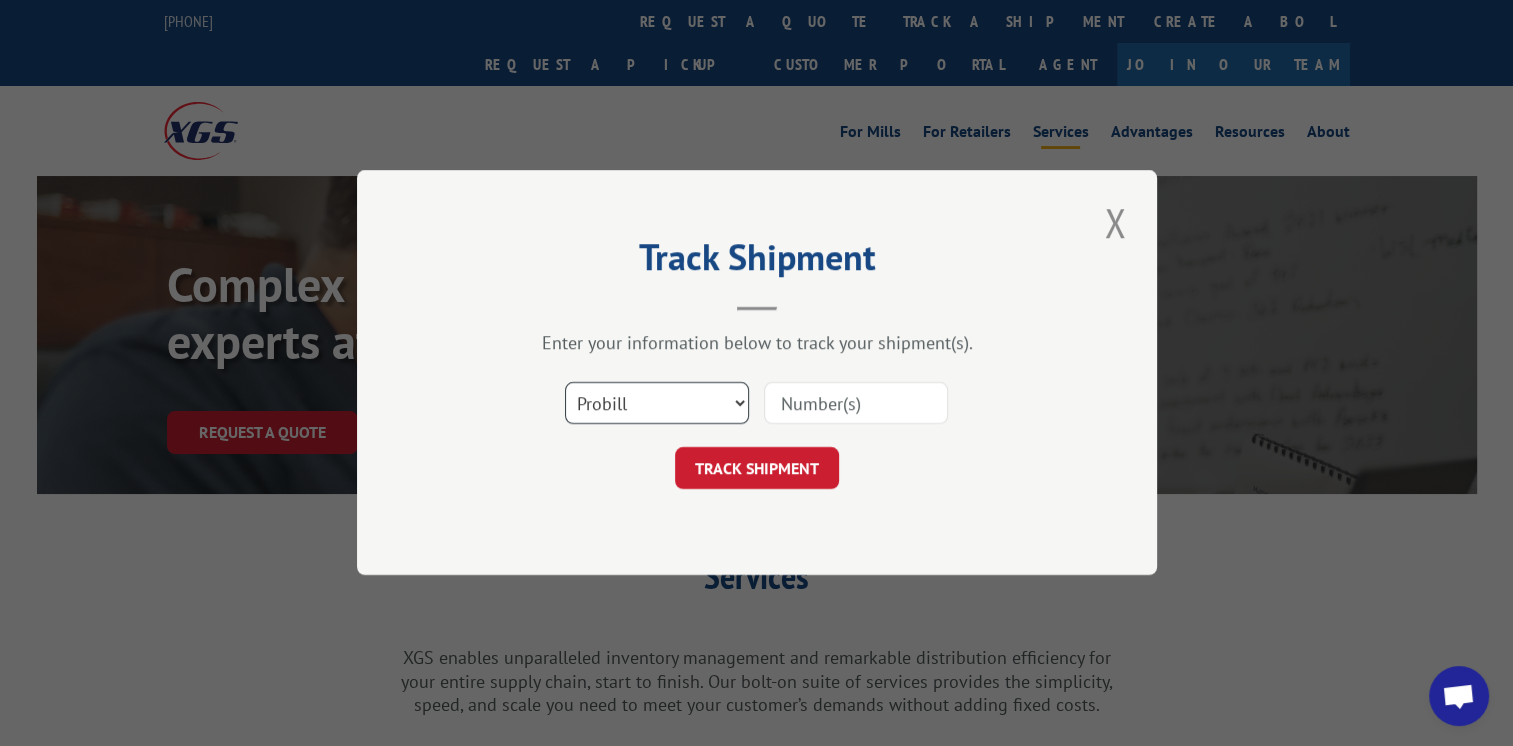 click on "Select category... Probill BOL PO" at bounding box center [657, 404] 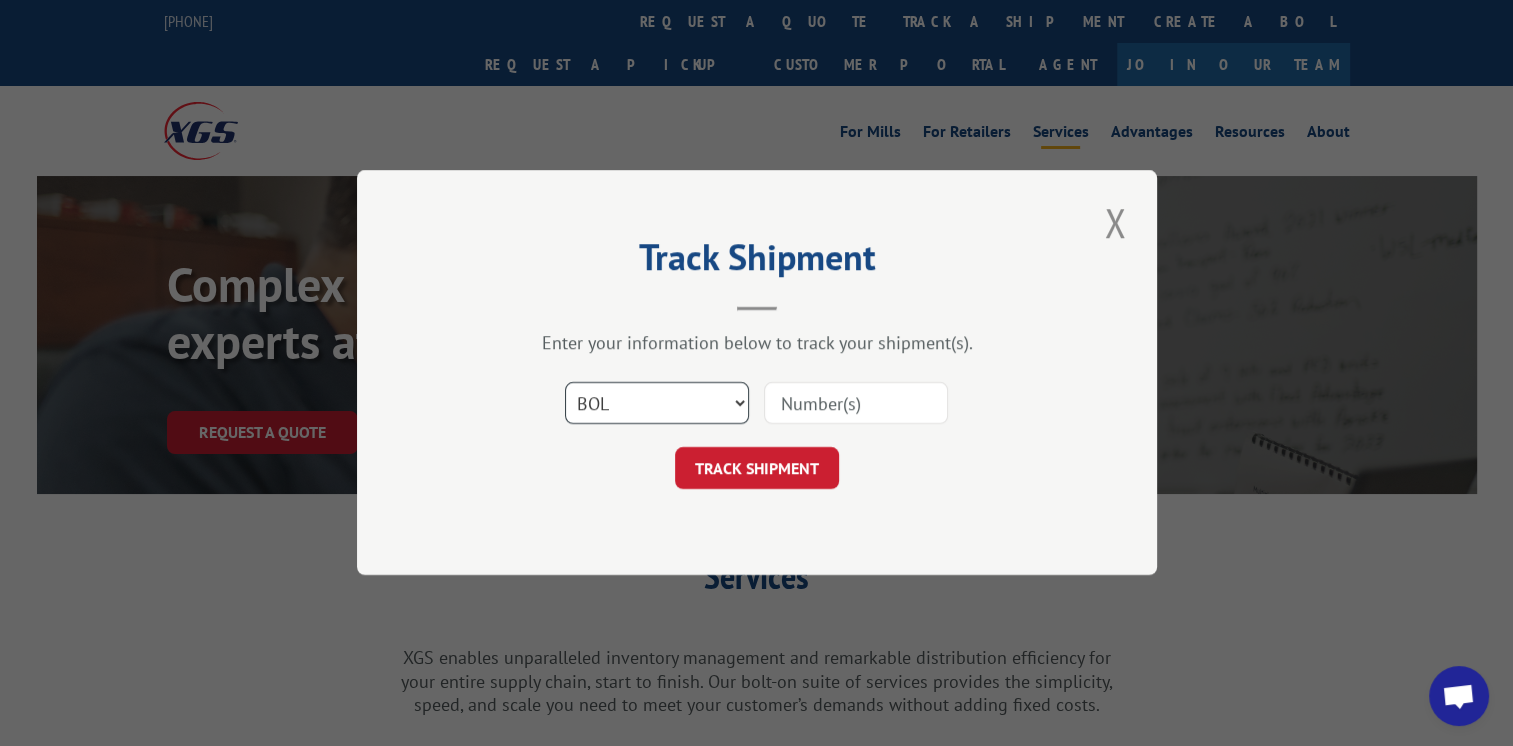 click on "Select category... Probill BOL PO" at bounding box center (657, 404) 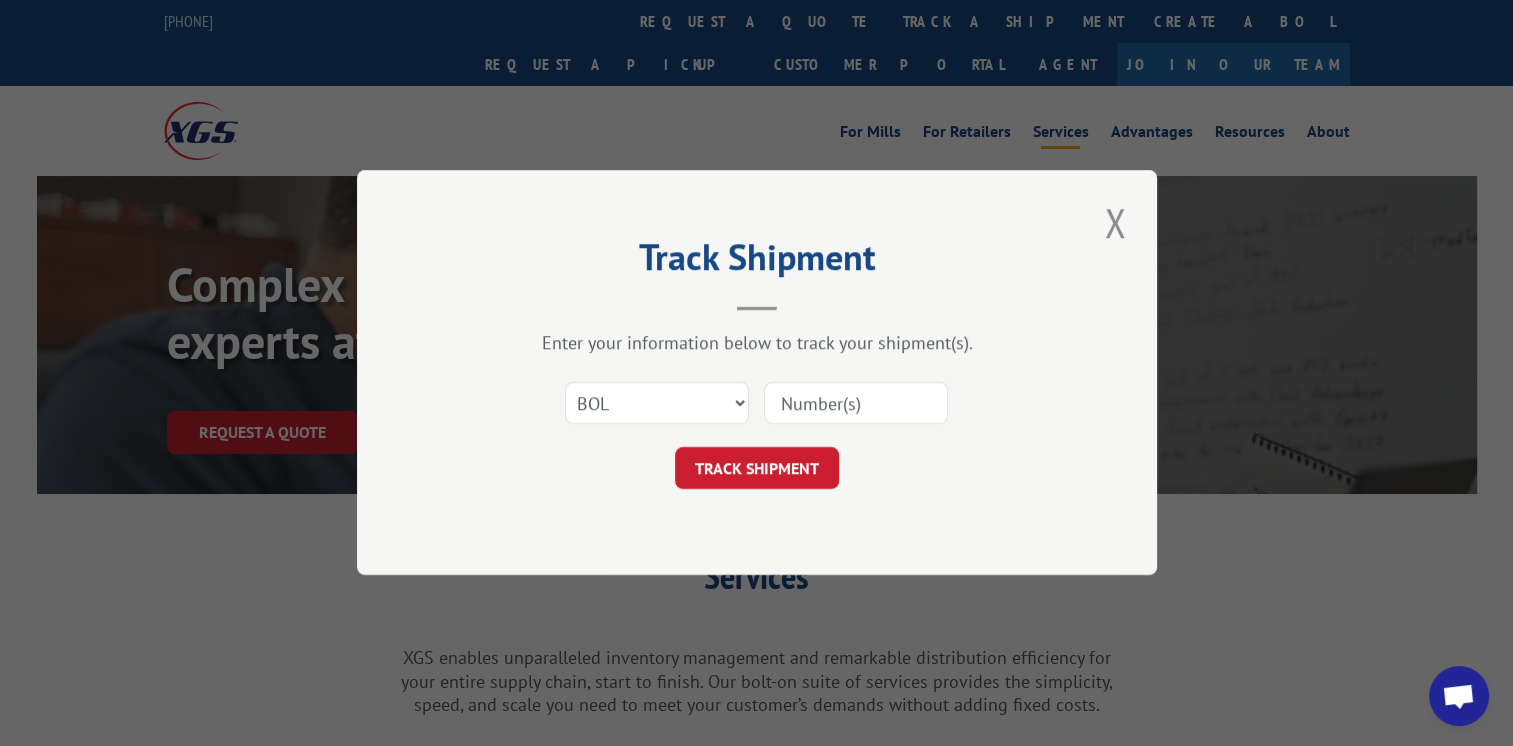 click at bounding box center (856, 404) 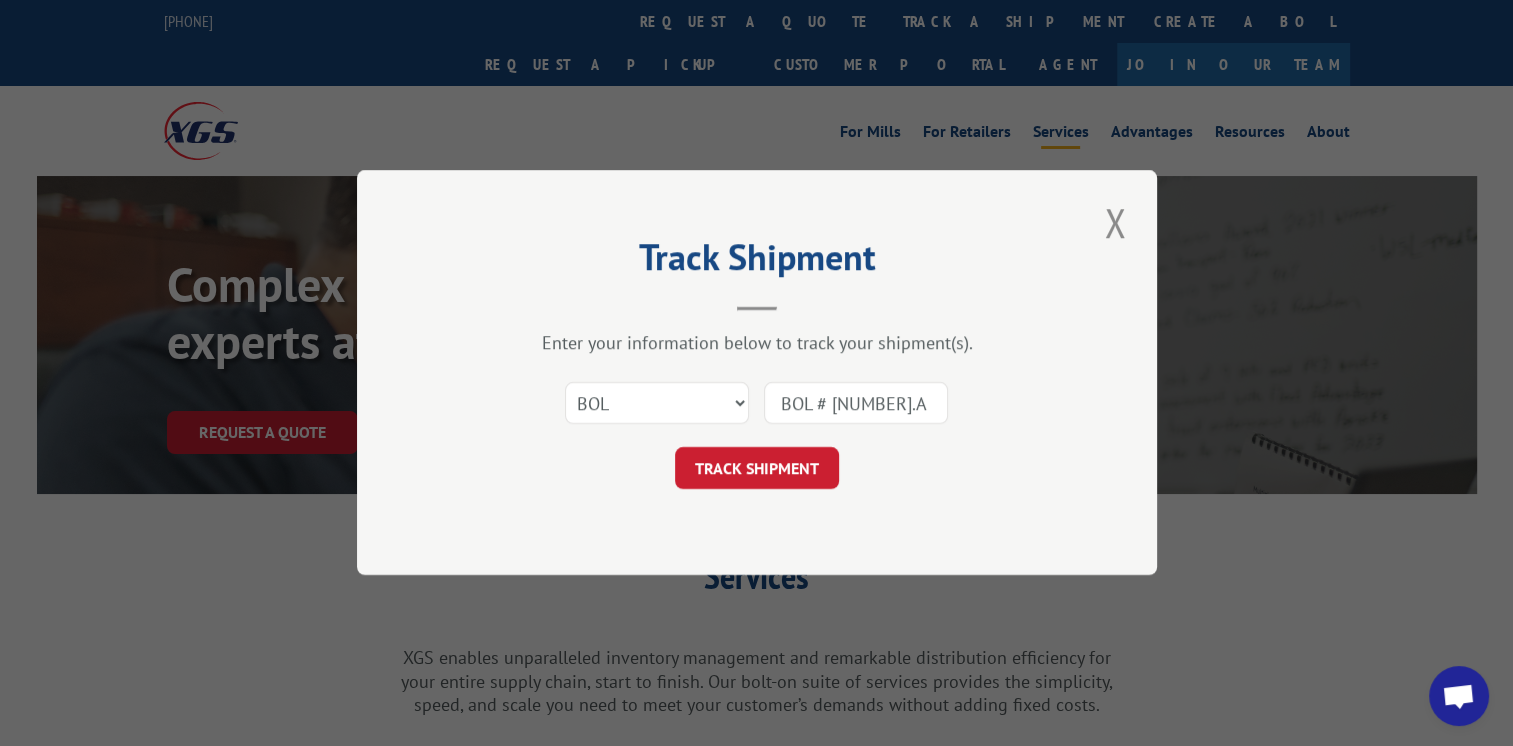 click on "BOL # [NUMBER].A" at bounding box center (856, 404) 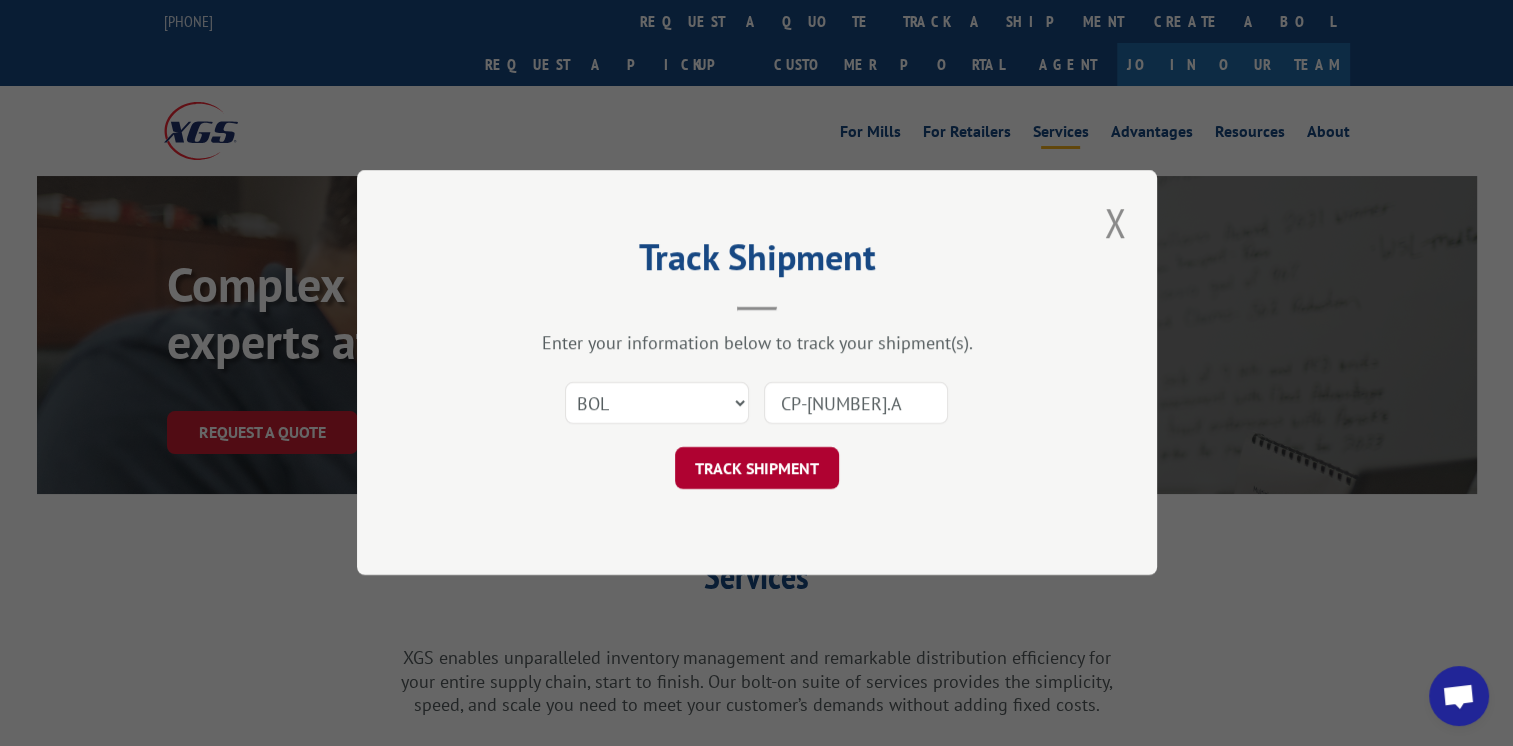 type on "CP-[NUMBER].A" 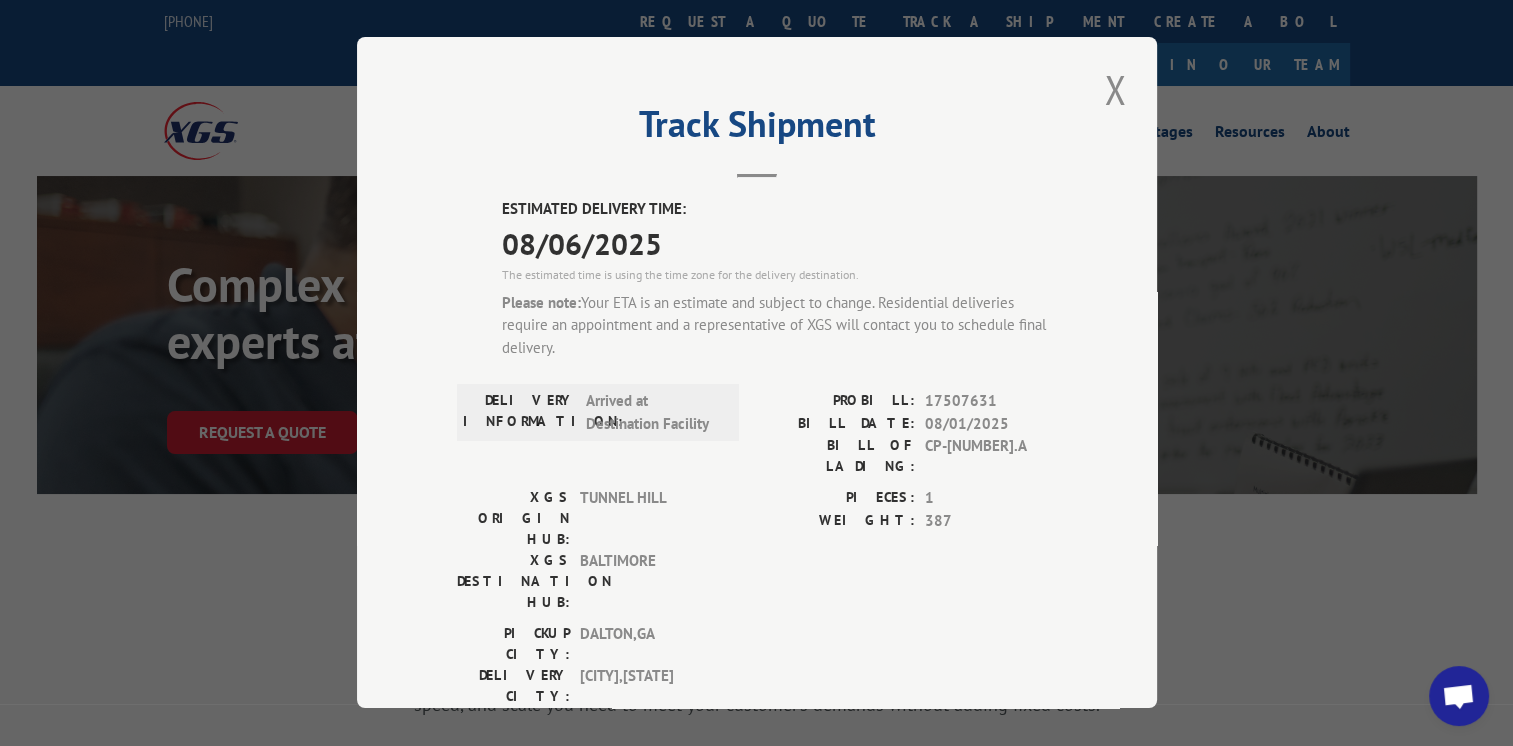 scroll, scrollTop: 300, scrollLeft: 0, axis: vertical 